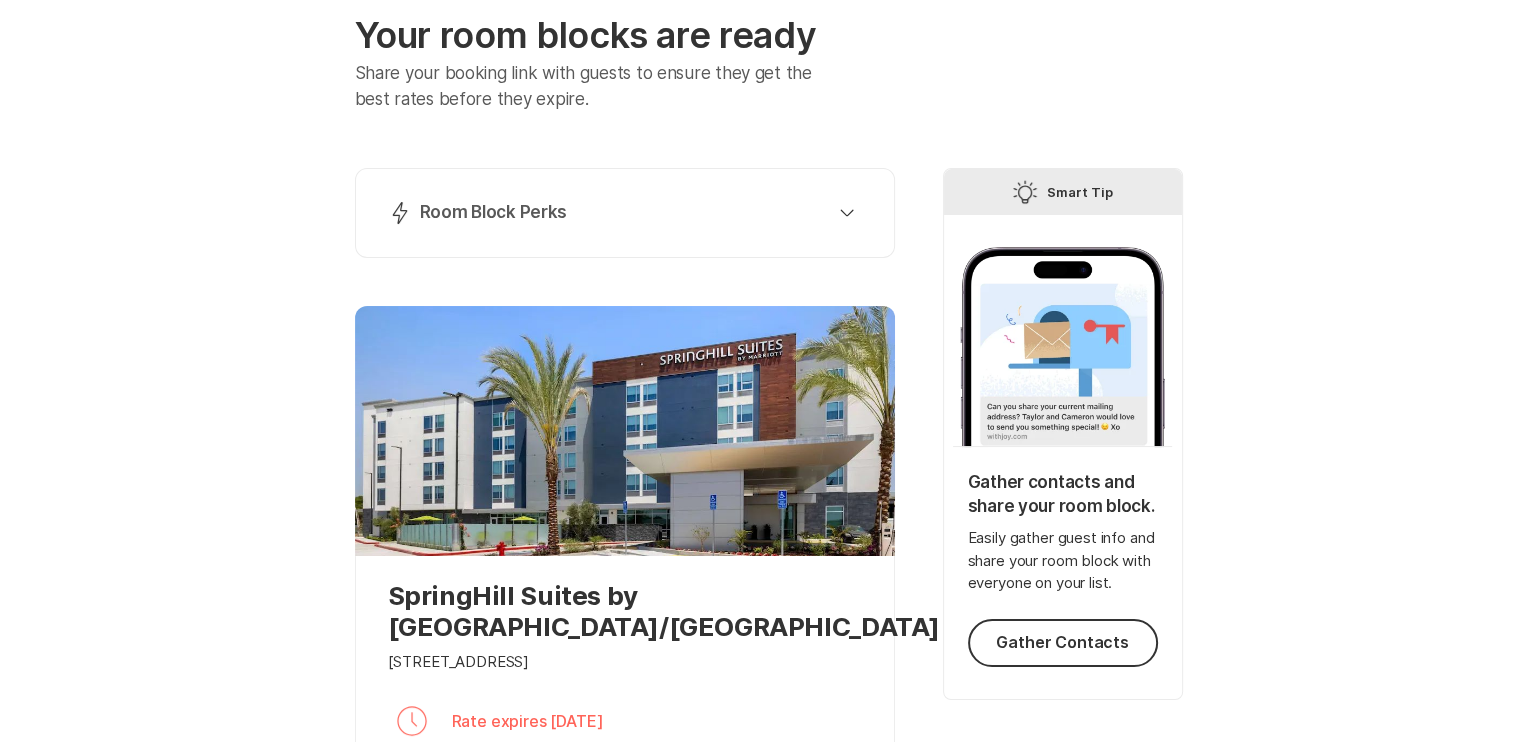 scroll, scrollTop: 0, scrollLeft: 0, axis: both 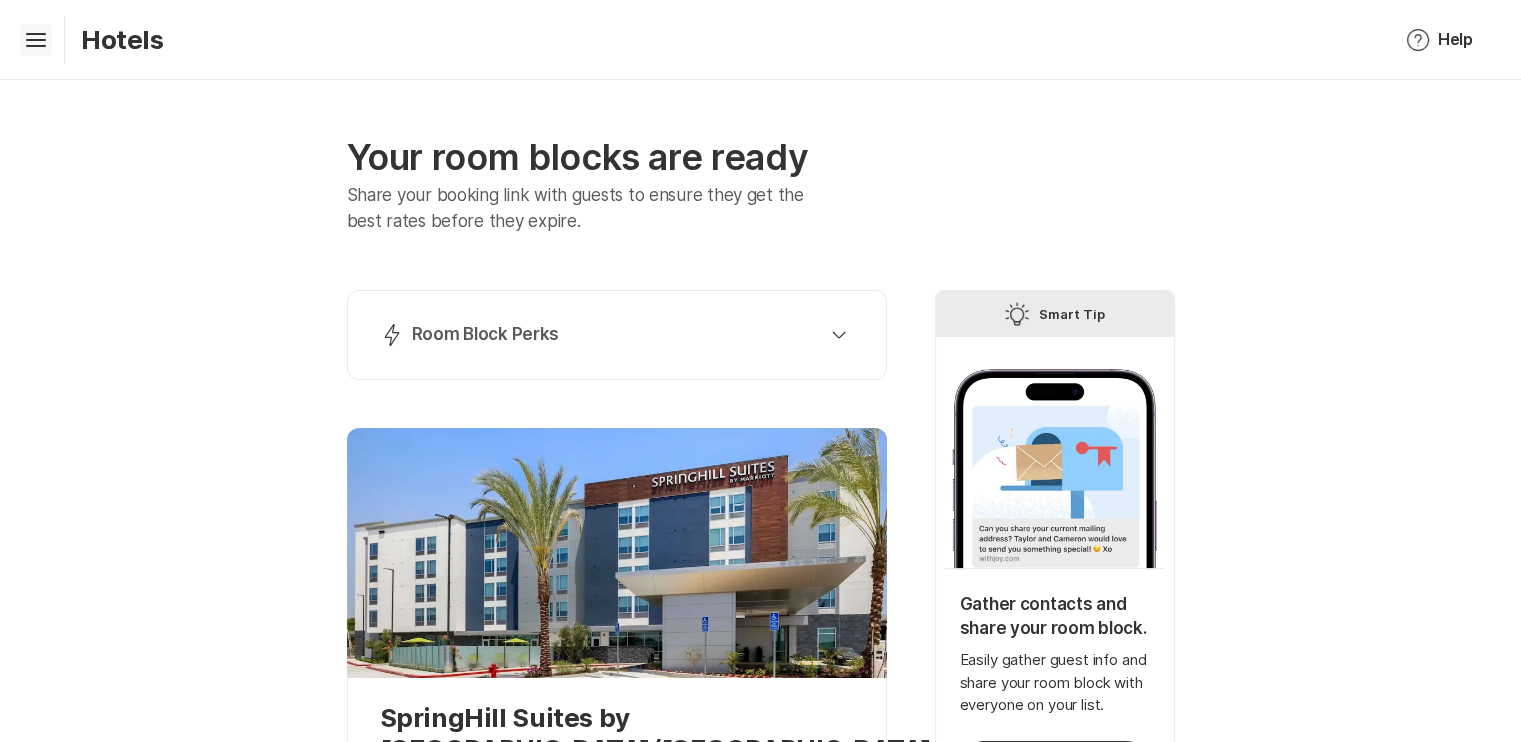click on "Hamburger" 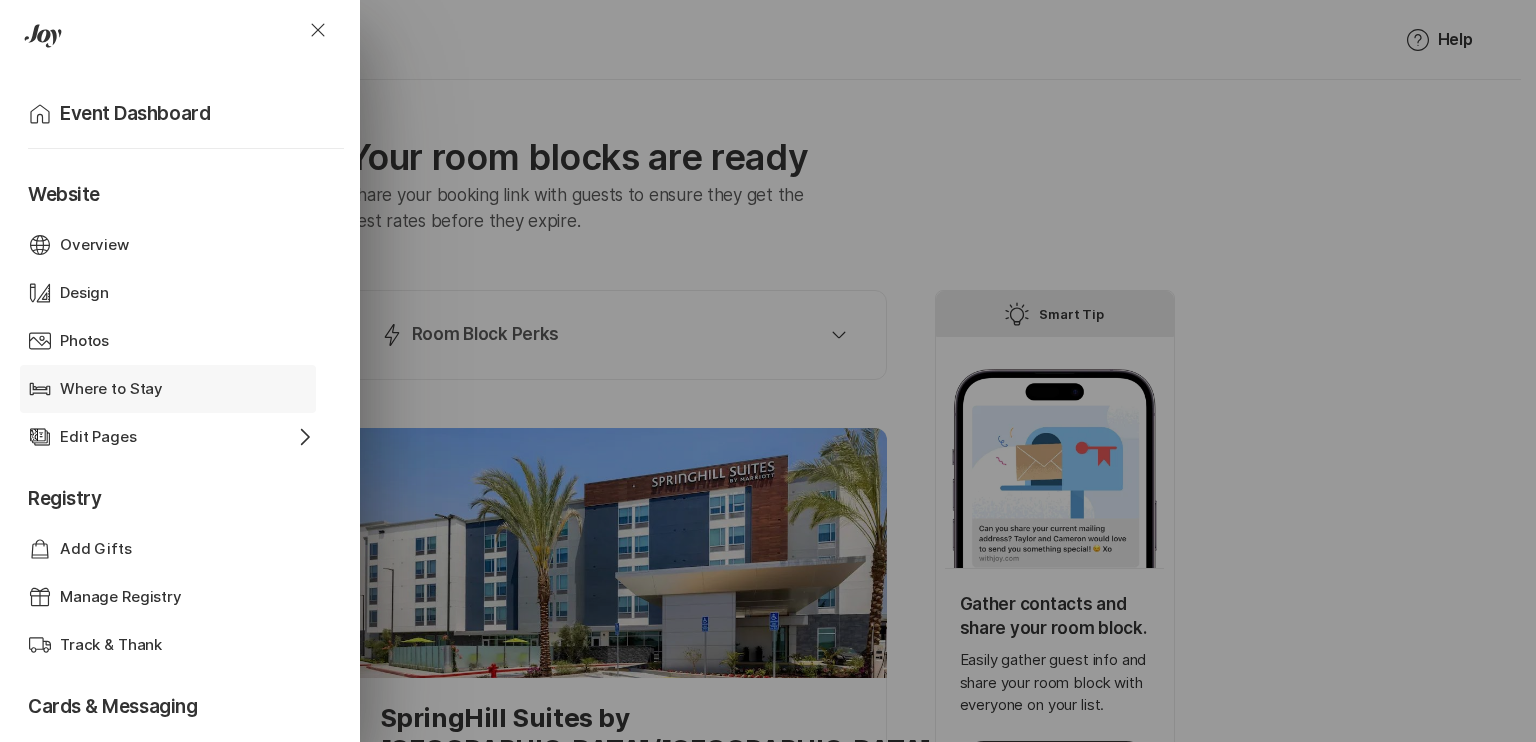 click on "Where to Stay" at bounding box center [168, 389] 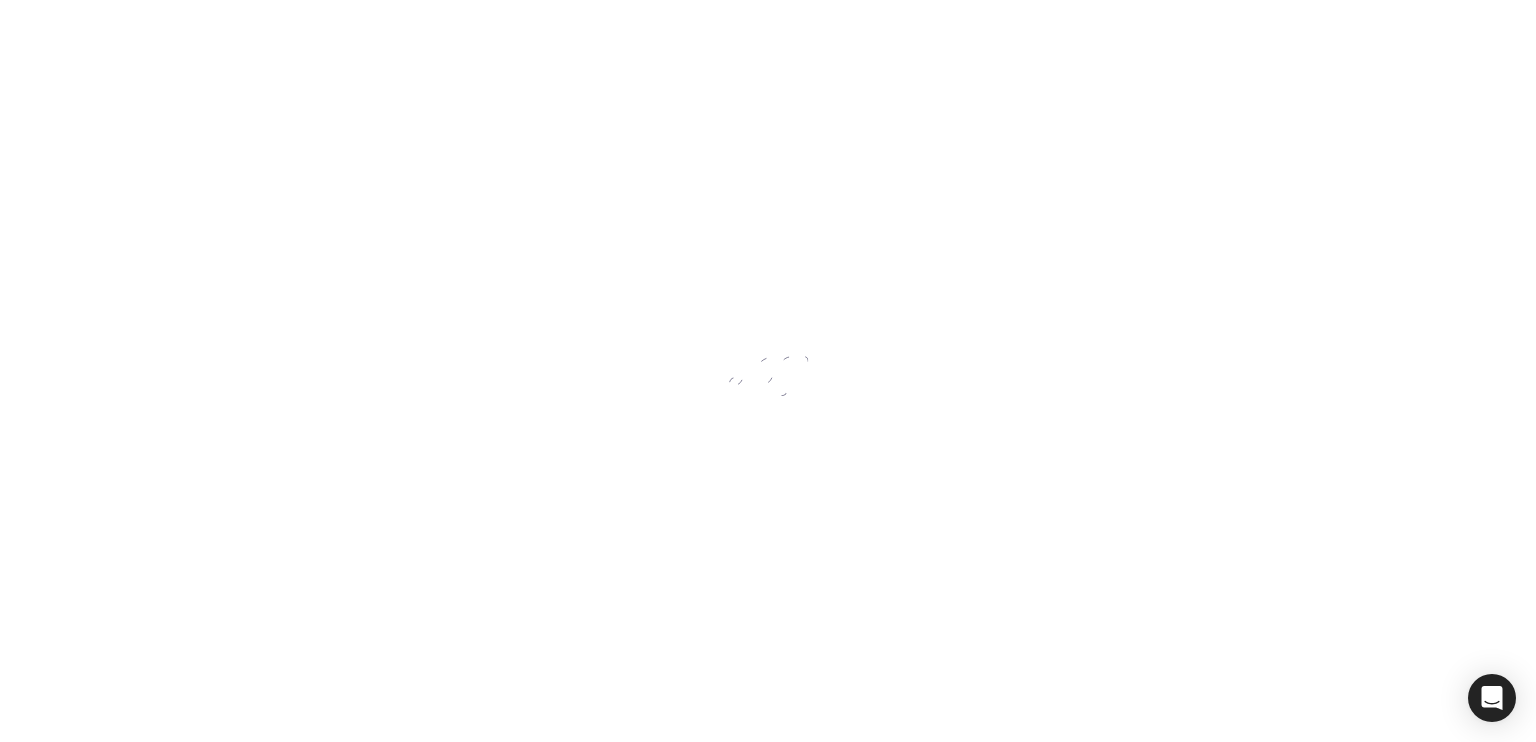 scroll, scrollTop: 0, scrollLeft: 0, axis: both 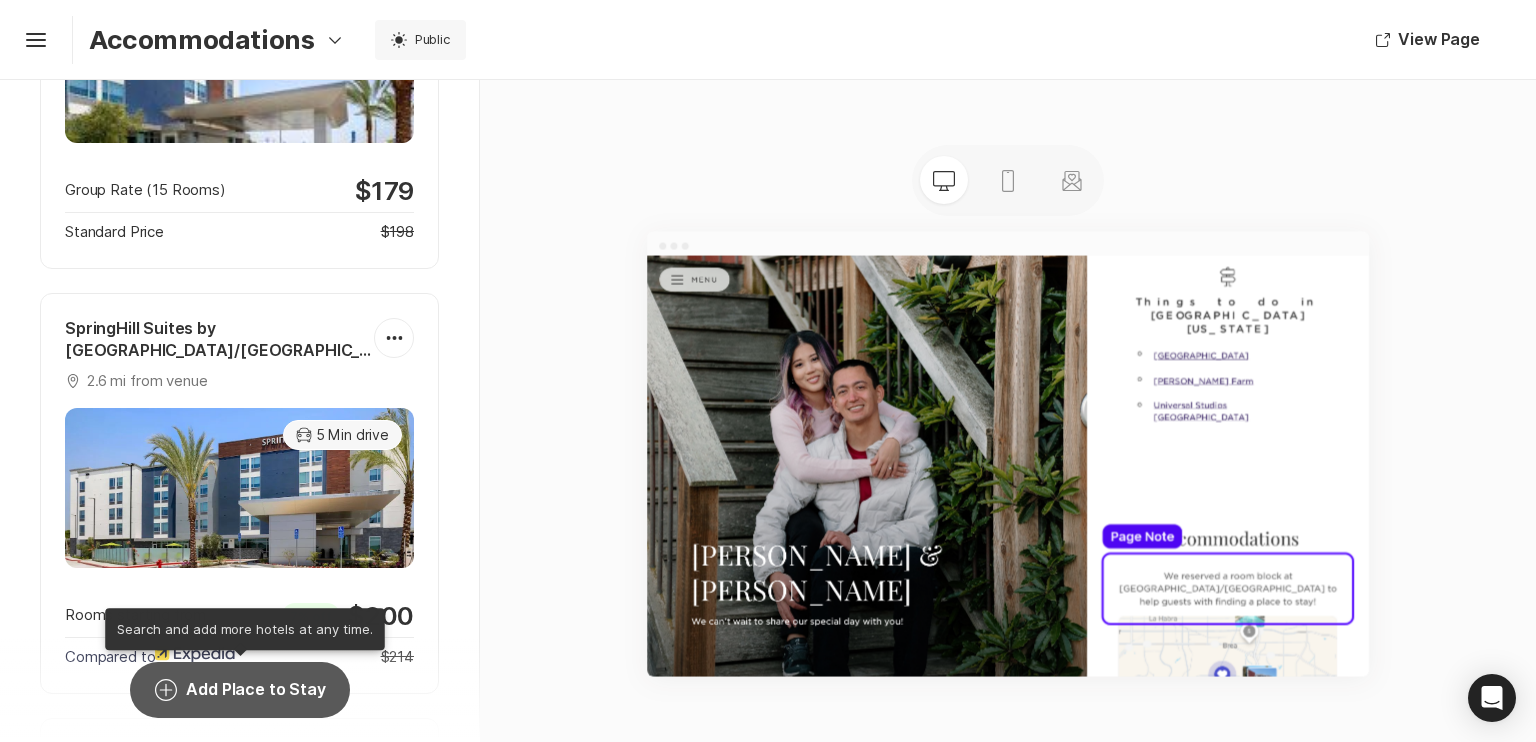 click on "Add Circle Add Place to Stay" at bounding box center [239, 690] 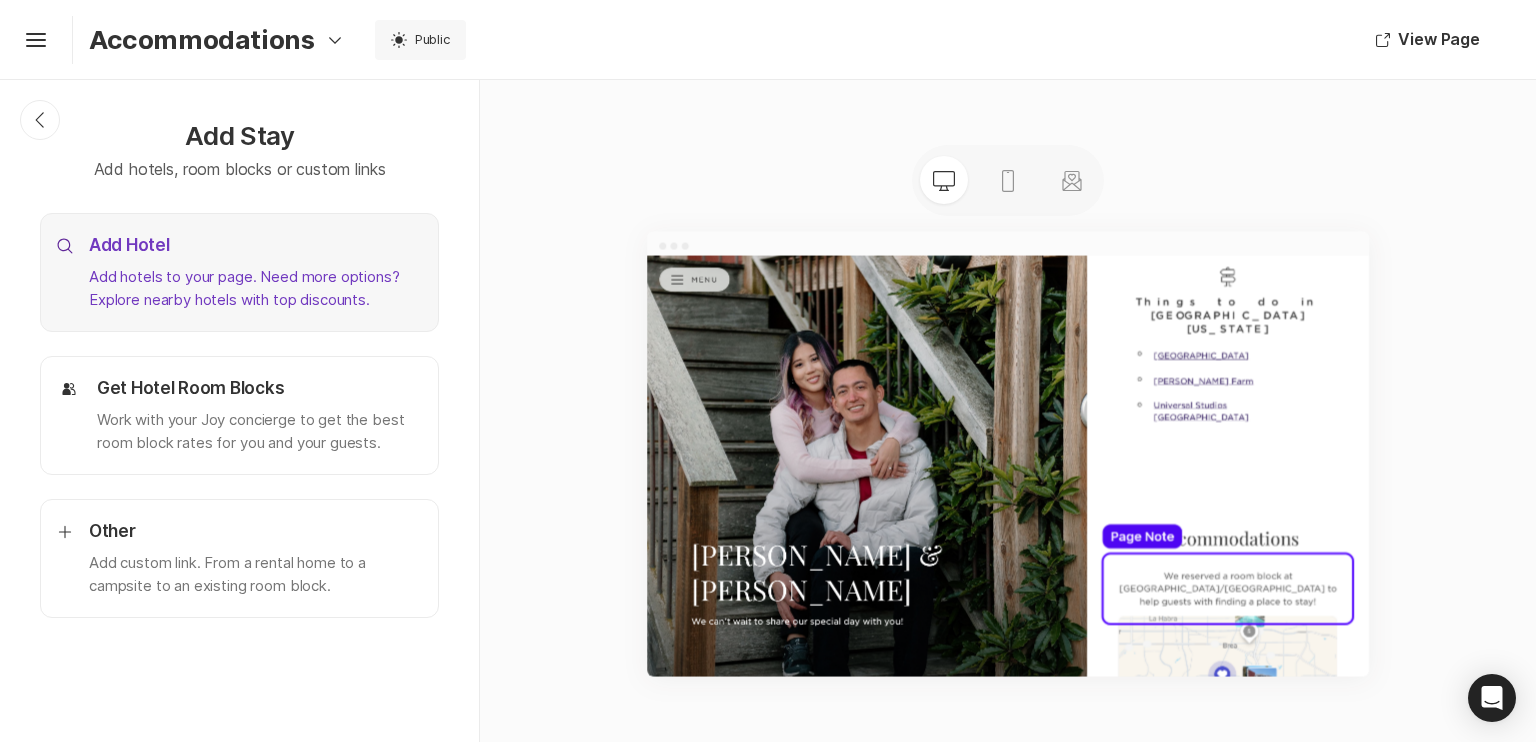 click on "Add hotels to your page. Need more options? Explore nearby hotels with top discounts." at bounding box center (255, 288) 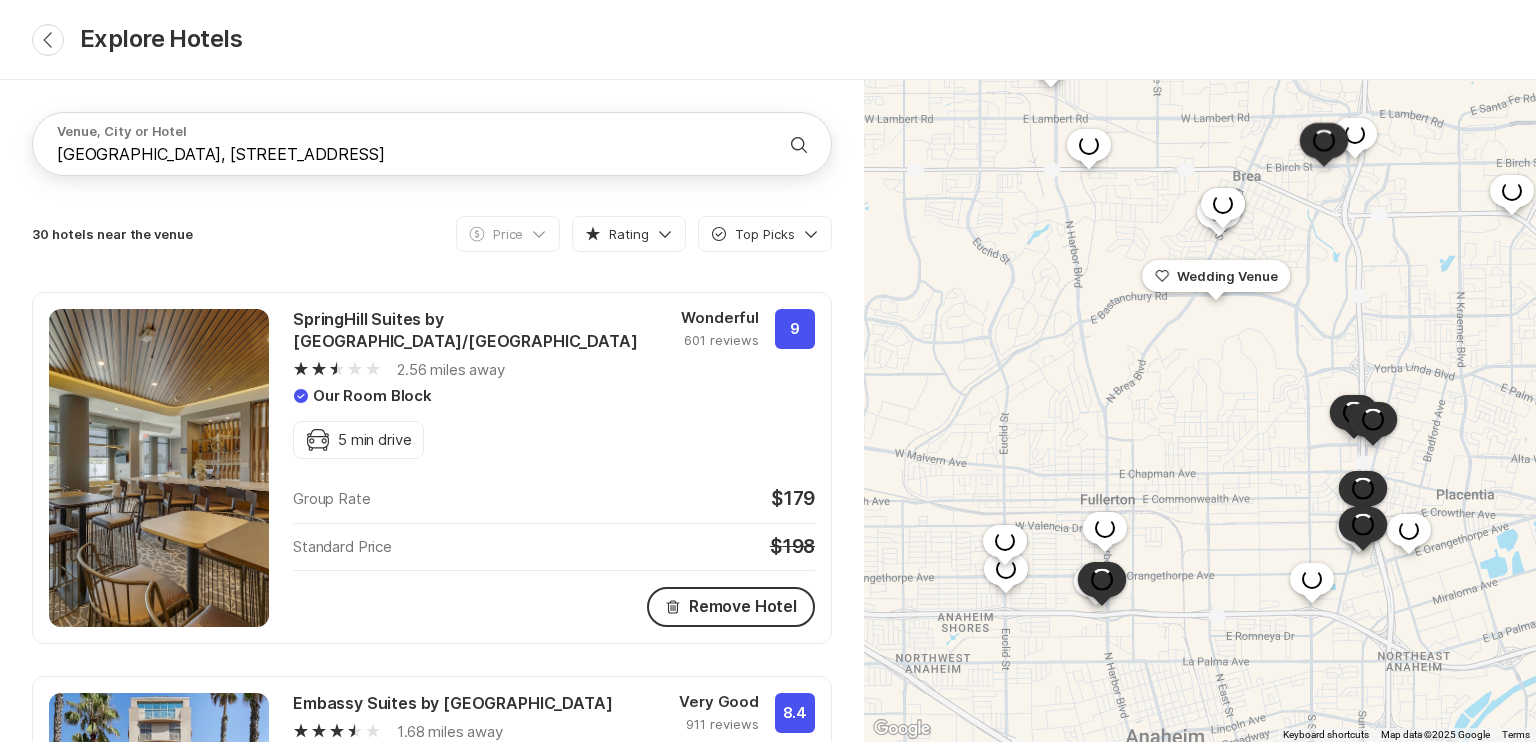 drag, startPoint x: 1212, startPoint y: 515, endPoint x: 1226, endPoint y: 404, distance: 111.8794 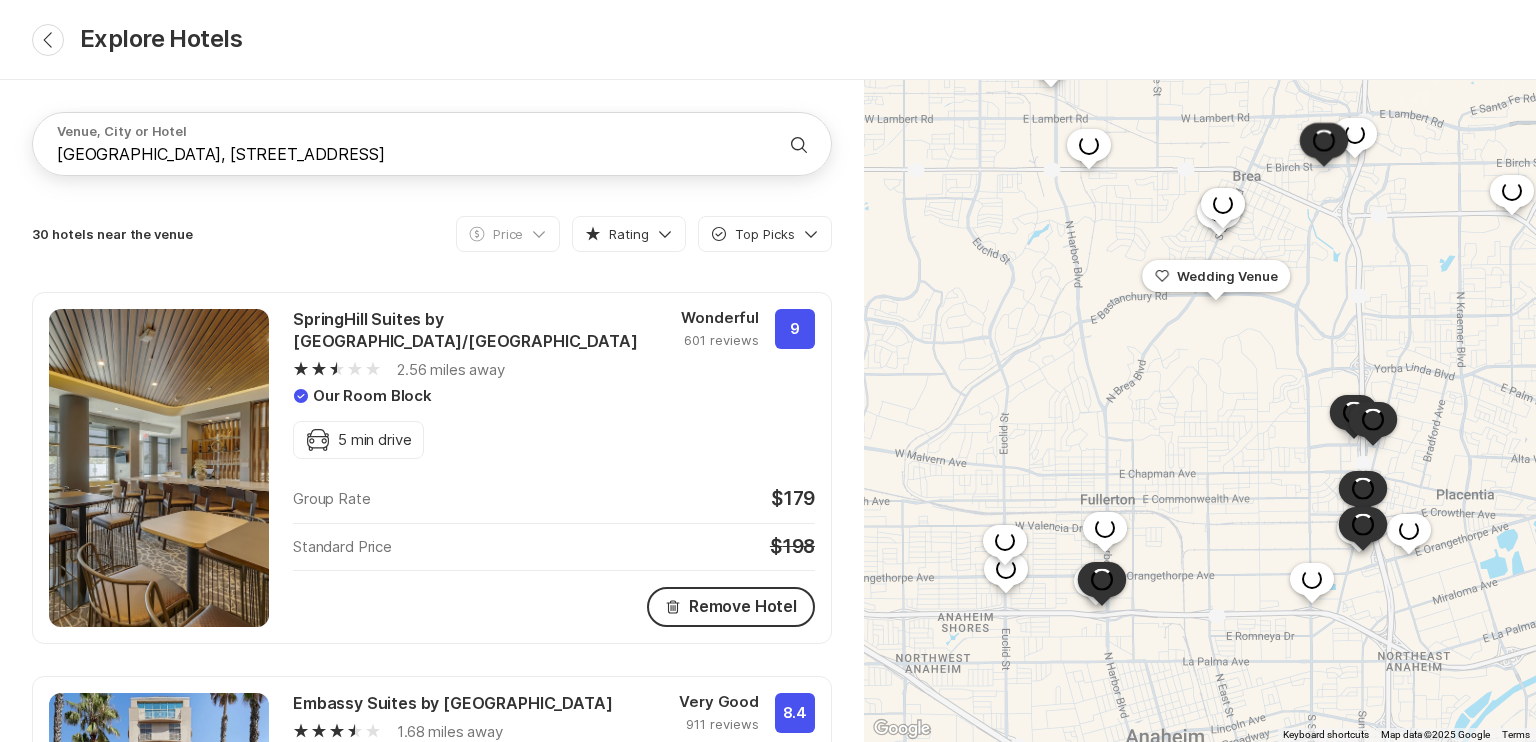 click on "To navigate, press the arrow keys. Heart Stroke Wedding Venue [GEOGRAPHIC_DATA] by [GEOGRAPHIC_DATA]/[GEOGRAPHIC_DATA] 2.56 miles away 9 ( 601 ) Excellent Close Embassy Suites by [GEOGRAPHIC_DATA] 1.68 miles away 8.4 ( 911 ) Excellent Close [GEOGRAPHIC_DATA] at [US_STATE][GEOGRAPHIC_DATA] 1.93 miles away 9 ( 935 ) Excellent Close [PERSON_NAME][GEOGRAPHIC_DATA][PERSON_NAME] Cntr by [PERSON_NAME]/[GEOGRAPHIC_DATA] 3.21 miles away 6.2 ( 2522 ) Excellent Close Holiday Inn Express [GEOGRAPHIC_DATA] - [GEOGRAPHIC_DATA] by IHG 3.23 miles away 9 ( 892 ) Excellent Close Residence Inn by [GEOGRAPHIC_DATA] [GEOGRAPHIC_DATA] 2.86 miles away 8.4 ( 576 ) Excellent Close Best Western Plus [GEOGRAPHIC_DATA] [GEOGRAPHIC_DATA] 3.14 miles away 8.8 ( 926 ) Excellent Close DoubleTree by [GEOGRAPHIC_DATA] 2.11 miles away 8.8 ( 952 ) Excellent Close [GEOGRAPHIC_DATA] [GEOGRAPHIC_DATA] [GEOGRAPHIC_DATA] 2.85 miles away 8.4 ( 1219 ) Excellent Close Chase Suites [GEOGRAPHIC_DATA]-[GEOGRAPHIC_DATA] 3.03 miles away 9 ( 928 ) Excellent Close Residence Inn by [GEOGRAPHIC_DATA] 9.4 ( 172 ) (" at bounding box center (1200, 411) 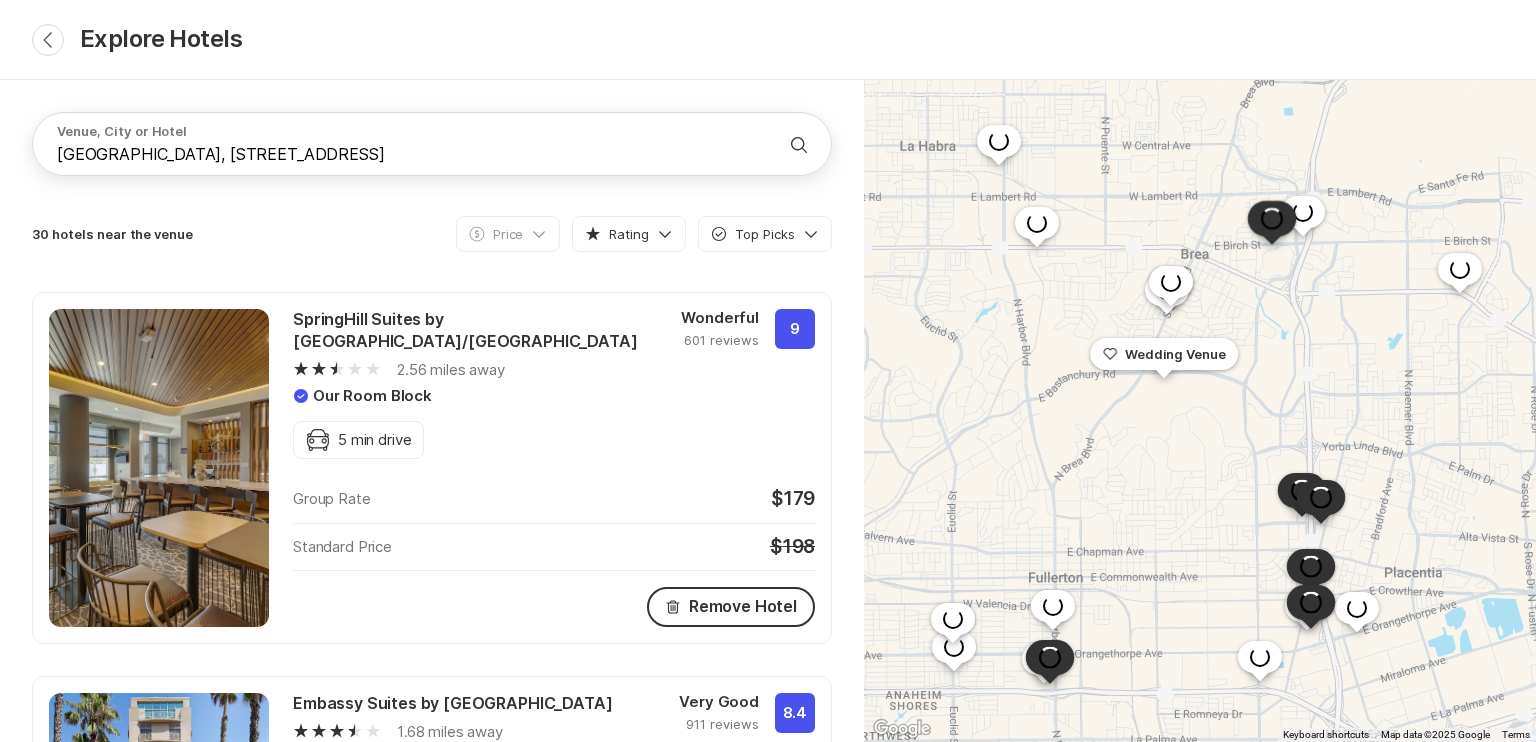 drag, startPoint x: 1252, startPoint y: 347, endPoint x: 1200, endPoint y: 431, distance: 98.79271 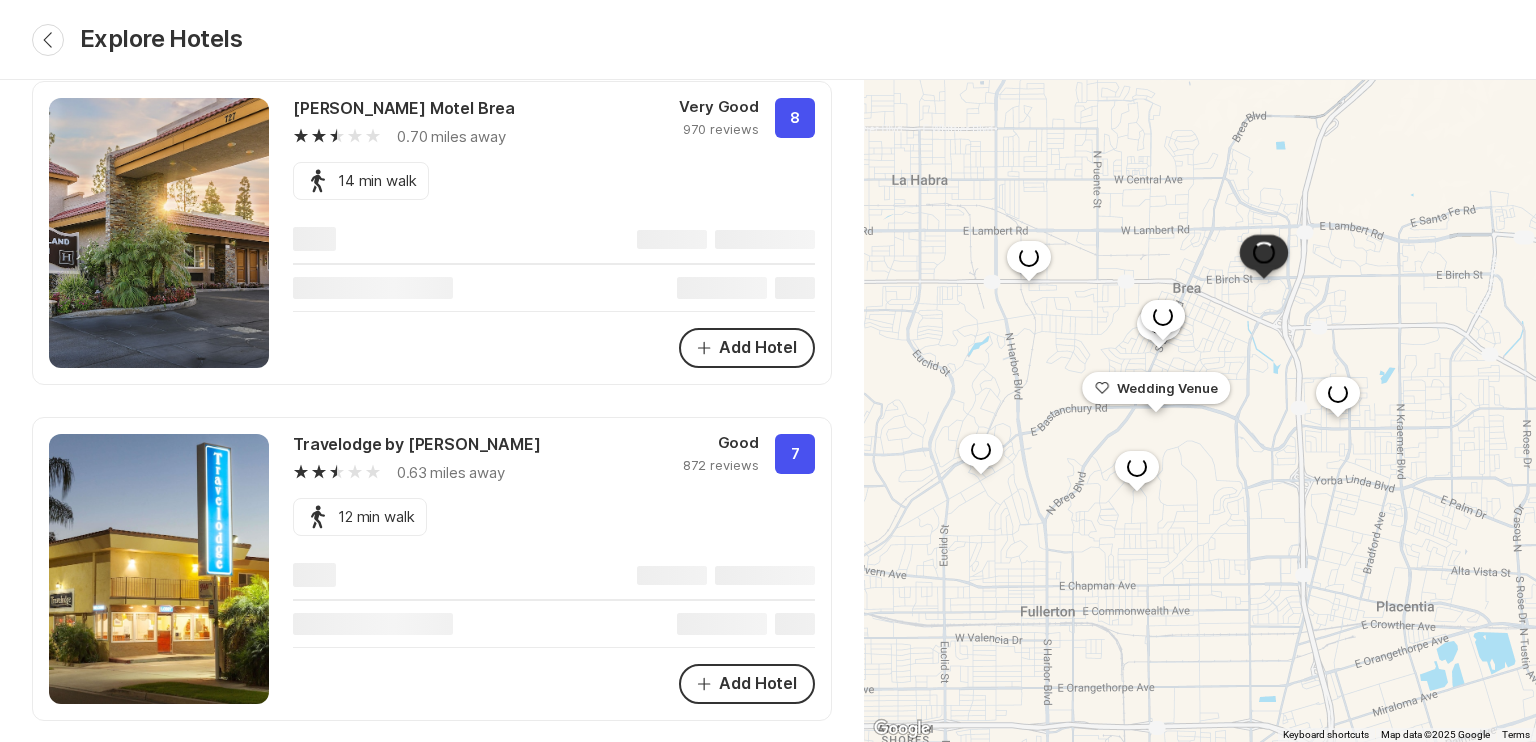 scroll, scrollTop: 900, scrollLeft: 0, axis: vertical 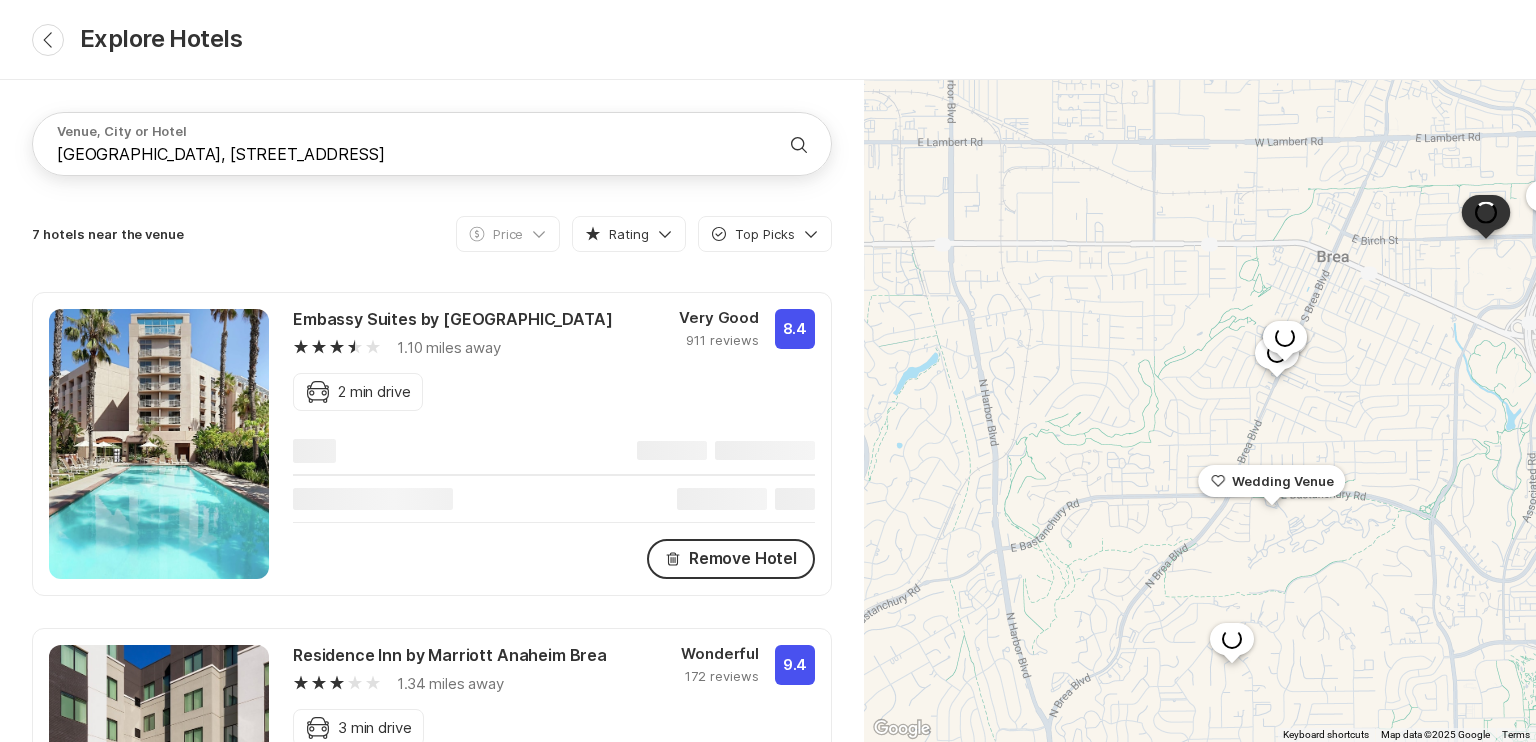 drag, startPoint x: 1010, startPoint y: 364, endPoint x: 1336, endPoint y: 425, distance: 331.65796 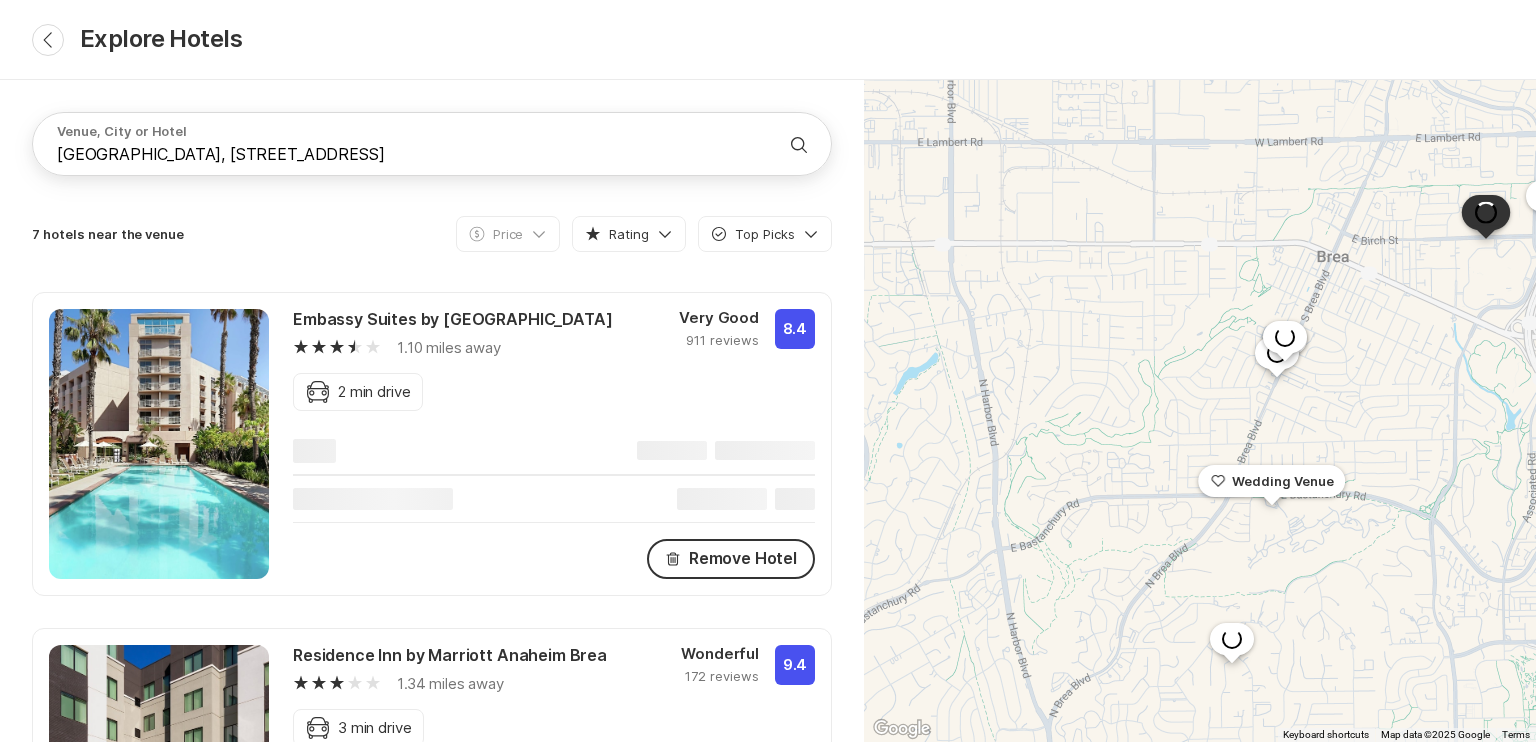 click on "To navigate, press the arrow keys. Heart Stroke Wedding Venue Close Embassy Suites by [GEOGRAPHIC_DATA] 1.10 miles away 8.4 ( 911 ) Excellent Close [PERSON_NAME][GEOGRAPHIC_DATA] 0.63 miles away 8 ( 970 ) Excellent Close Travelodge by [PERSON_NAME] 0.62 miles away 7 ( 872 ) Excellent Close Regency Motel of Brea 0.64 miles away 8 ( 271 ) Excellent Close Destination #48 1.28 miles away Close Family-friendly [GEOGRAPHIC_DATA] Unit w/ Private Pool! 1.34 miles away Close [GEOGRAPHIC_DATA] by [GEOGRAPHIC_DATA] 1.34 miles away 9.4 ( 172 ) Excellent" at bounding box center (1200, 411) 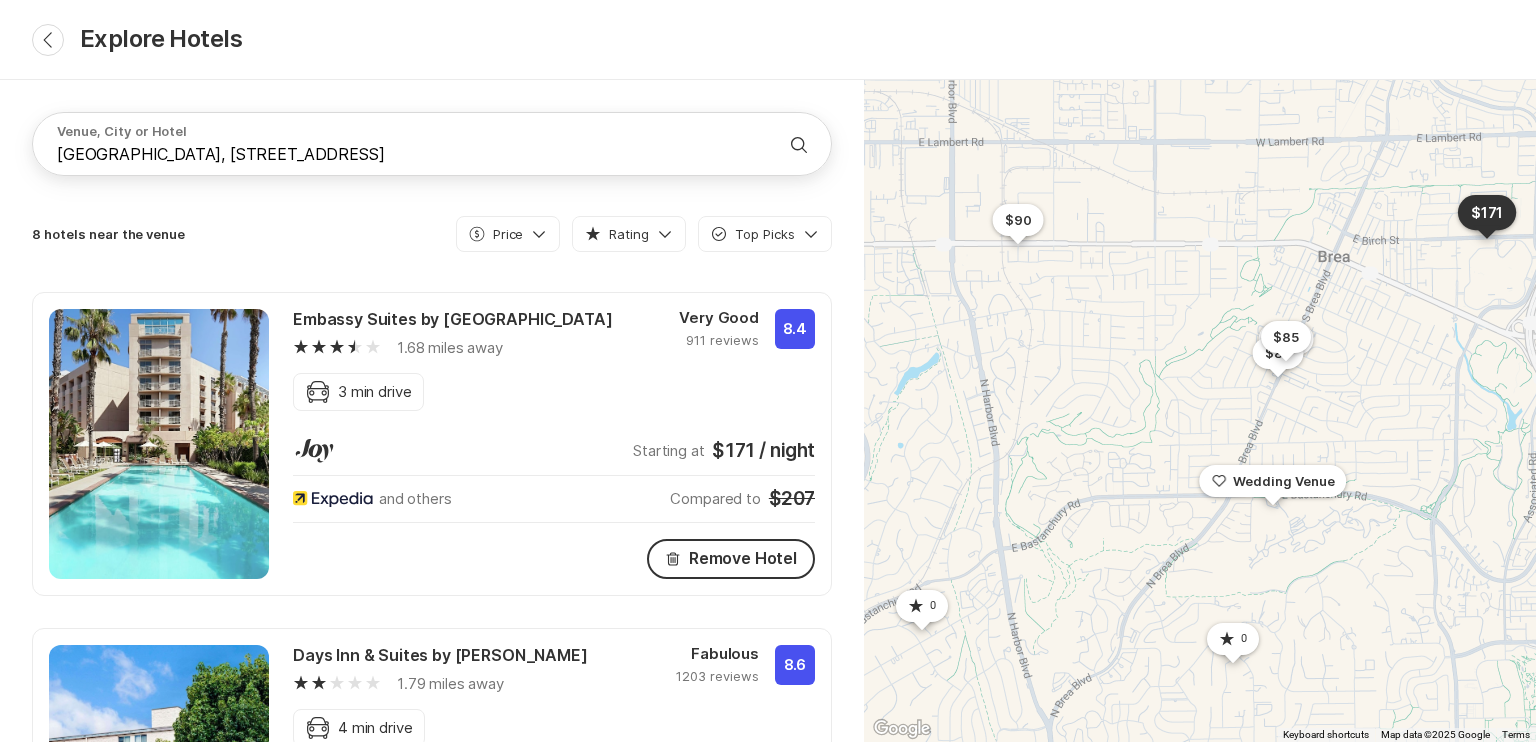 click on "$90" at bounding box center (1018, 220) 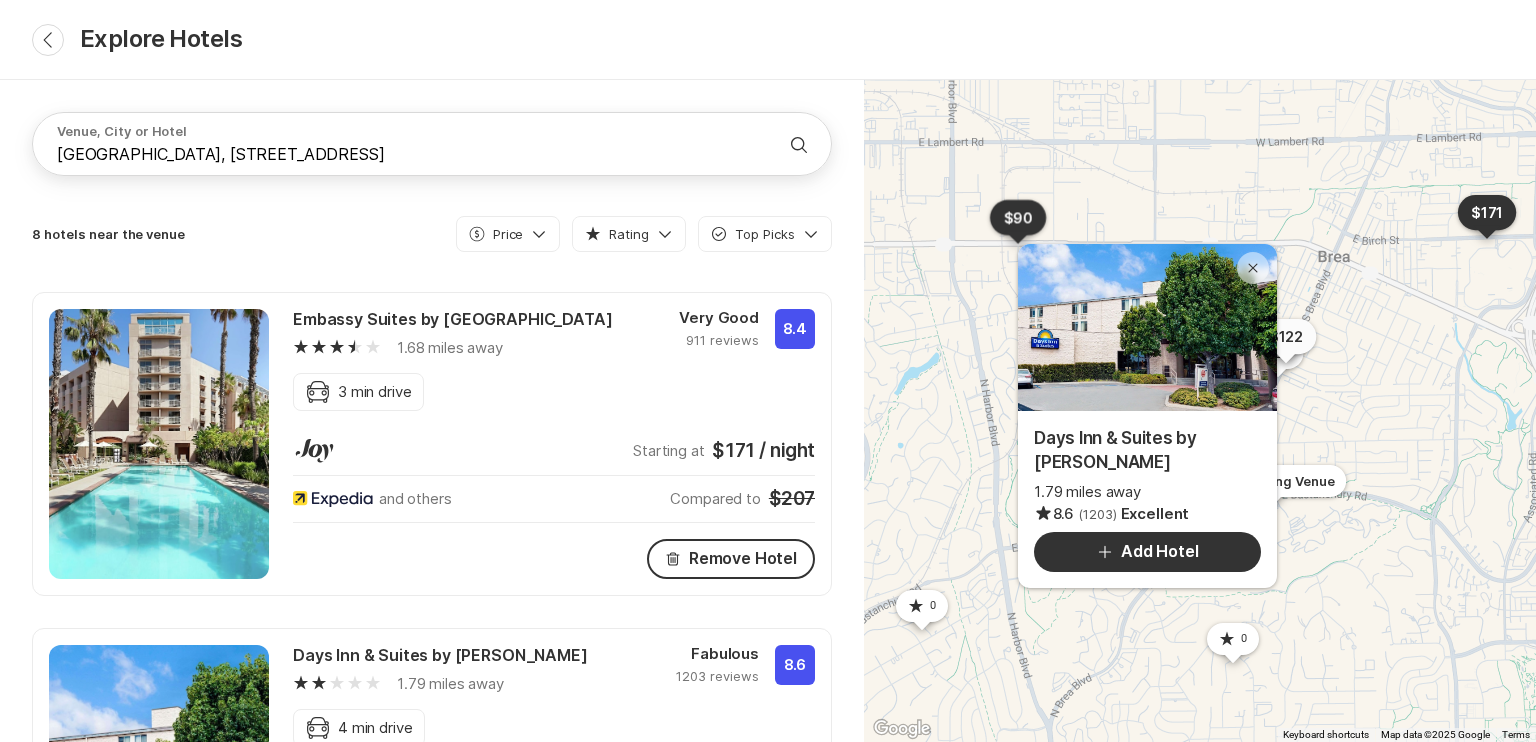 click on "$122" at bounding box center (1286, 336) 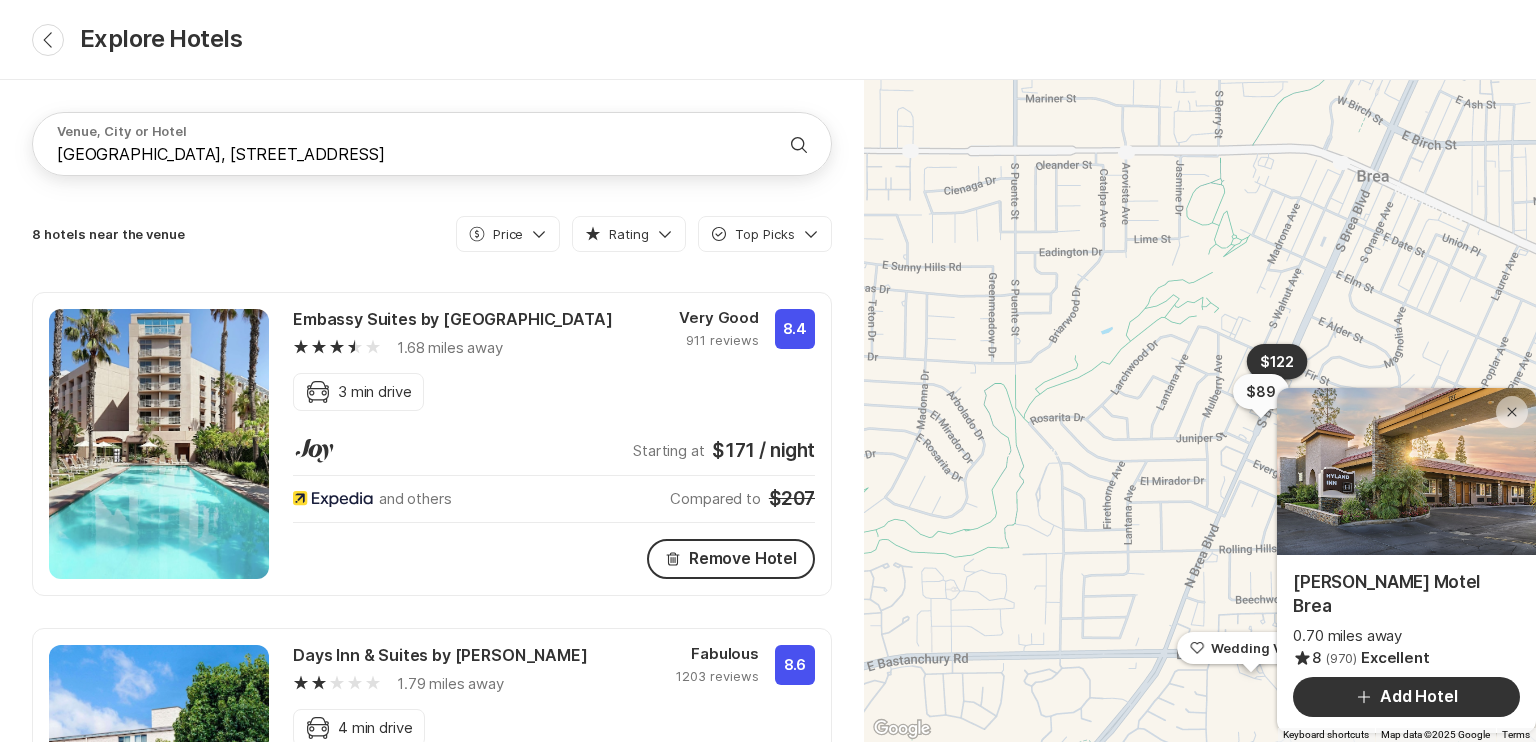 click on "$89" at bounding box center [1261, 392] 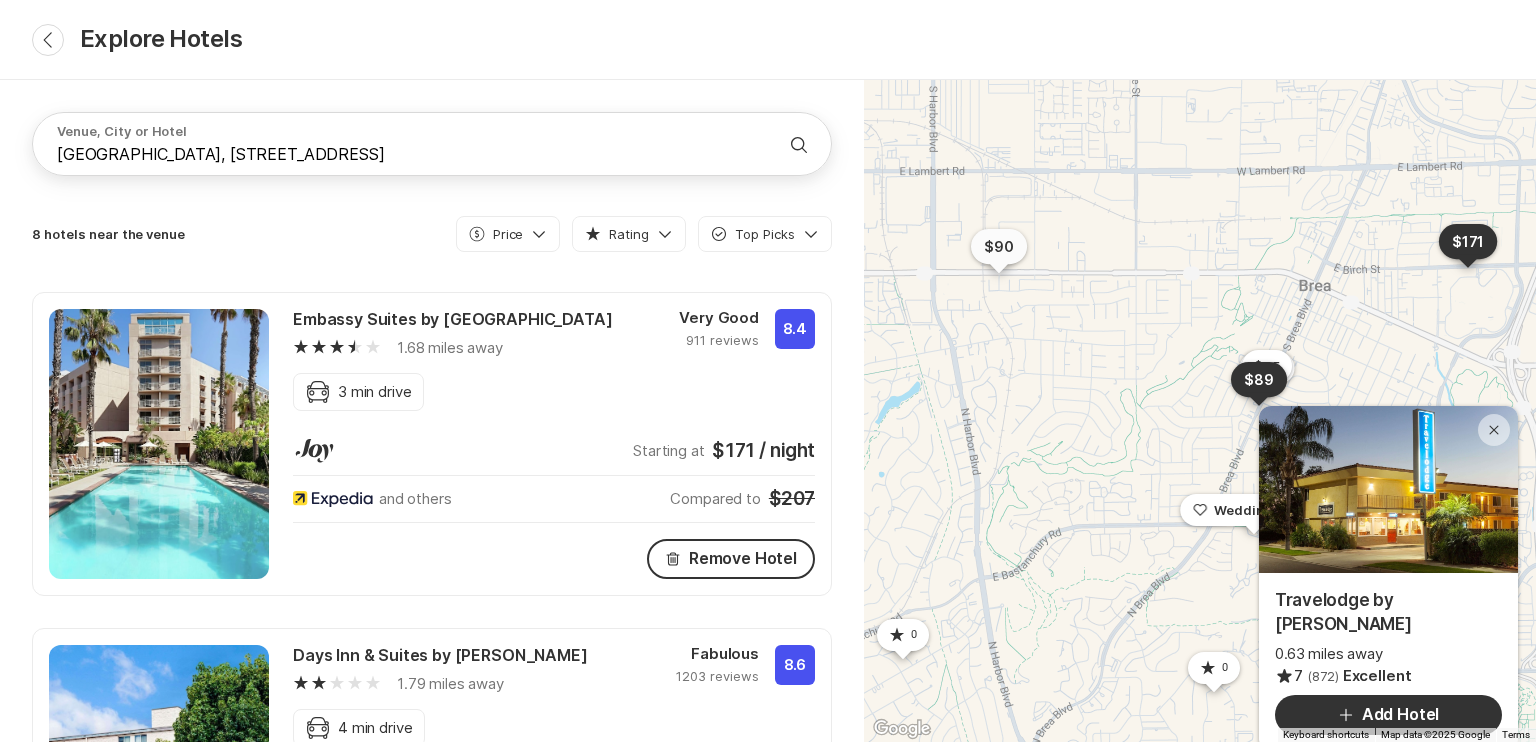 click on "$90" at bounding box center (999, 246) 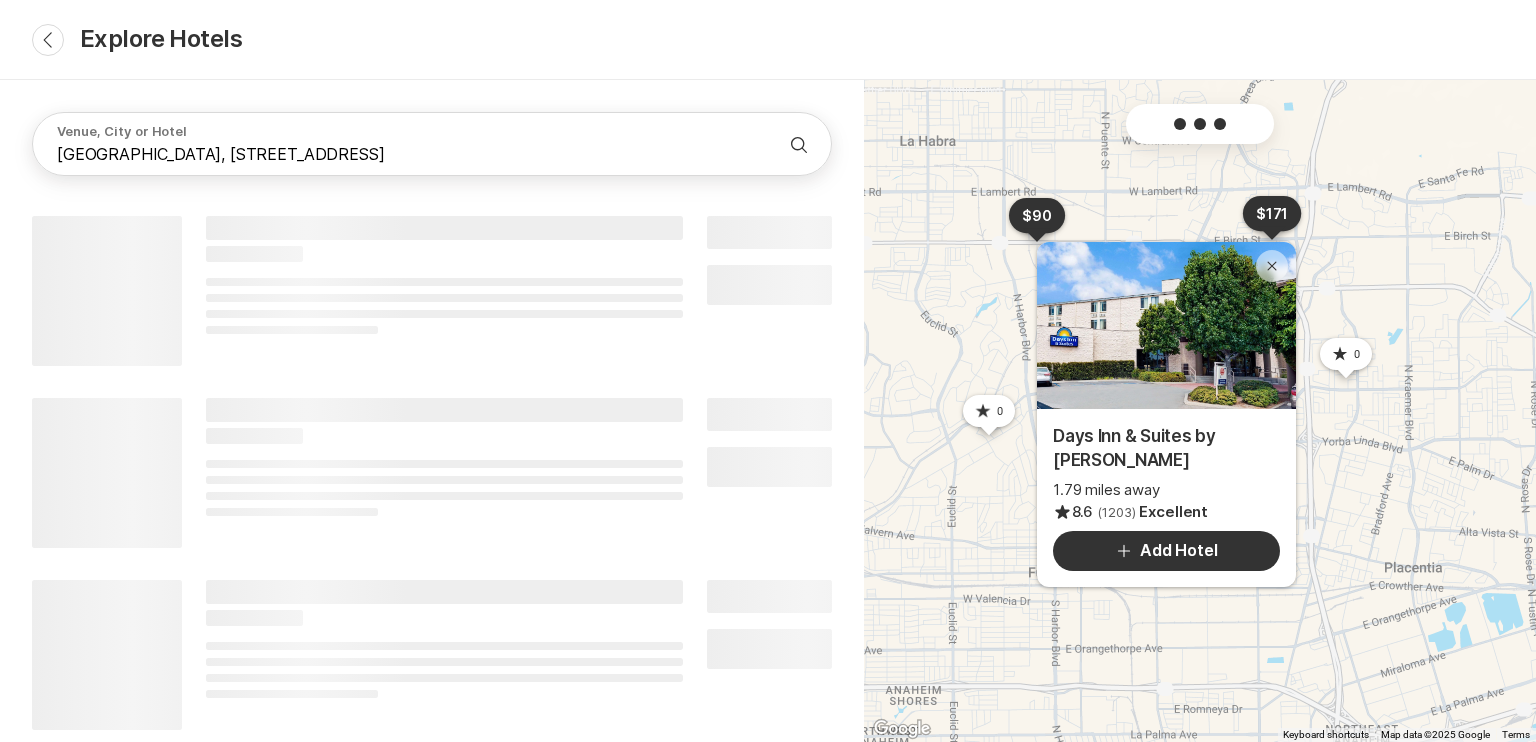 drag, startPoint x: 979, startPoint y: 364, endPoint x: 1019, endPoint y: 331, distance: 51.855568 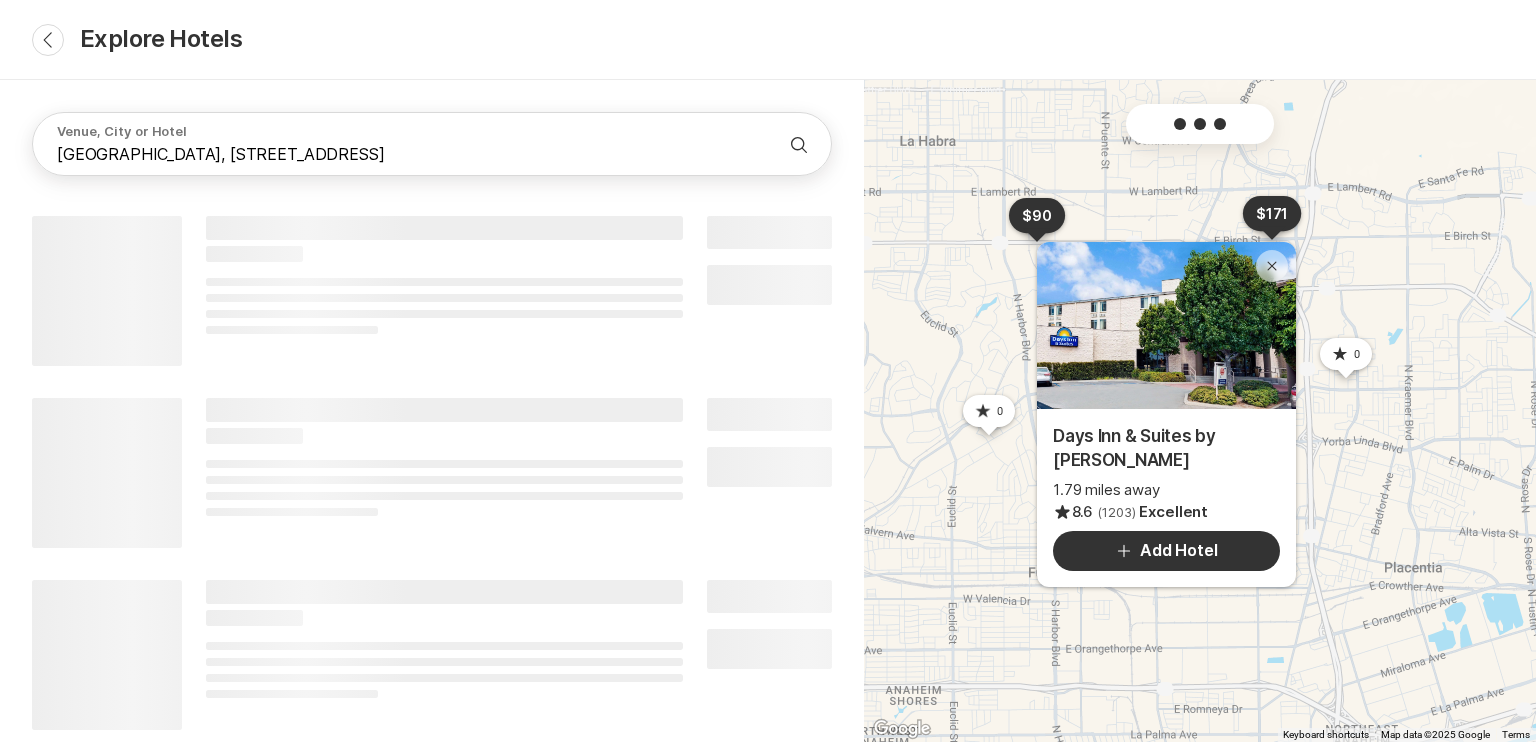 click on "To navigate, press the arrow keys. Heart Stroke Wedding Venue Close [PERSON_NAME][GEOGRAPHIC_DATA] Brea 0.70 miles away 8 ( 970 ) Excellent Add Add Hotel $122 Close Travelodge by [GEOGRAPHIC_DATA] 0.63 miles away 7 ( 872 ) Excellent Add Add Hotel $89 Close Regency [GEOGRAPHIC_DATA] 0.71 miles away 8 ( 271 ) Excellent Add Add Hotel $85 Close Embassy Suites by [GEOGRAPHIC_DATA] 1.68 miles away 8.4 ( 911 ) Excellent Trash Remove Hotel $171 Close Days Inn & Suites by [PERSON_NAME] 1.79 miles away 8.6 ( 1203 ) Excellent Add Add Hotel $90 Close Family-friendly [GEOGRAPHIC_DATA] Unit w/ Private Pool! 0.80 miles away Add Add Hotel Star Filled 0 Close Destination #48 1.79 miles away Add Add Hotel Star Filled 0 Close Spacious [GEOGRAPHIC_DATA] w/ Private Pool & Hot Tub 1.83 miles away Add Add Hotel Star Filled 0" at bounding box center (1200, 411) 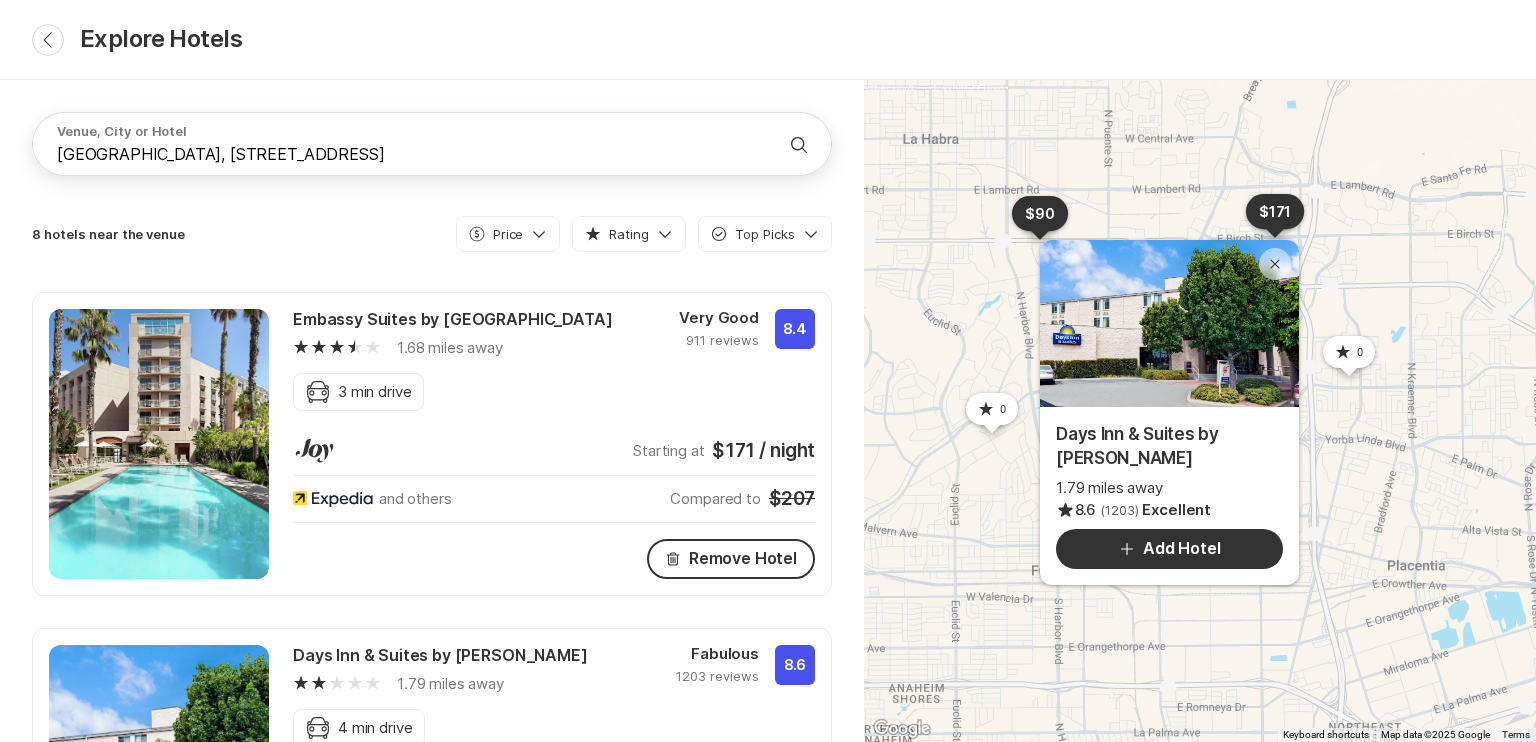 click on "To navigate, press the arrow keys. Heart Stroke Wedding Venue Close [PERSON_NAME][GEOGRAPHIC_DATA] Brea 0.70 miles away 8 ( 970 ) Excellent Add Add Hotel $122 Close Travelodge by [GEOGRAPHIC_DATA] 0.63 miles away 7 ( 872 ) Excellent Add Add Hotel $89 Close Regency [GEOGRAPHIC_DATA] 0.71 miles away 8 ( 271 ) Excellent Add Add Hotel $85 Close Embassy Suites by [GEOGRAPHIC_DATA] 1.68 miles away 8.4 ( 911 ) Excellent Trash Remove Hotel $171 Close Days Inn & Suites by [PERSON_NAME][GEOGRAPHIC_DATA] 1.79 miles away 8.6 ( 1203 ) Excellent Add Add Hotel $90 Close Destination #48 1.79 miles away Add Add Hotel Star Filled 0 Close Spacious [GEOGRAPHIC_DATA] w/ Private Pool & Hot Tub 1.83 miles away Add Add Hotel Star Filled 0 Close Family-friendly [GEOGRAPHIC_DATA] Unit w/ Private Pool! 0.80 miles away Add Add Hotel Star Filled 0" at bounding box center [1200, 411] 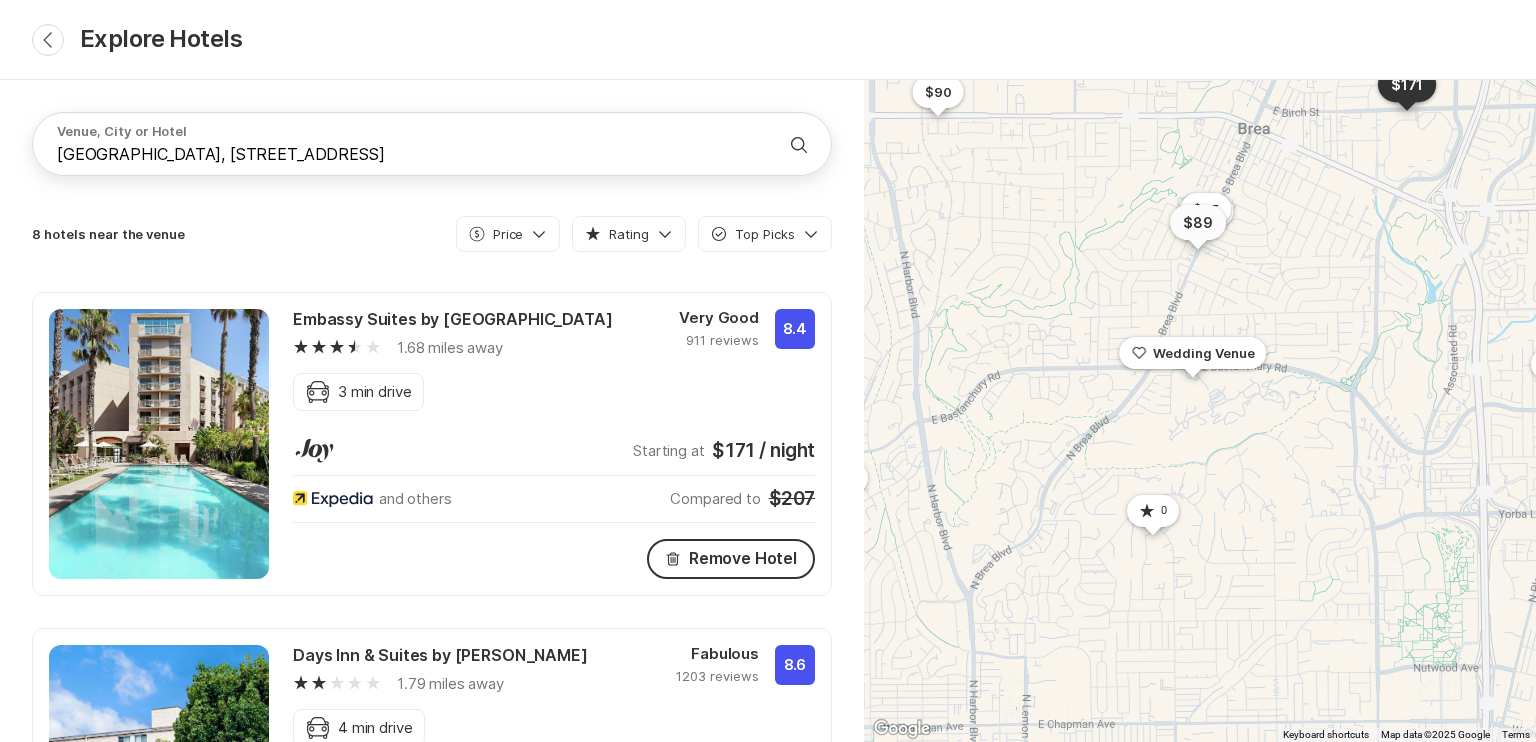 drag, startPoint x: 1171, startPoint y: 342, endPoint x: 1223, endPoint y: 387, distance: 68.76772 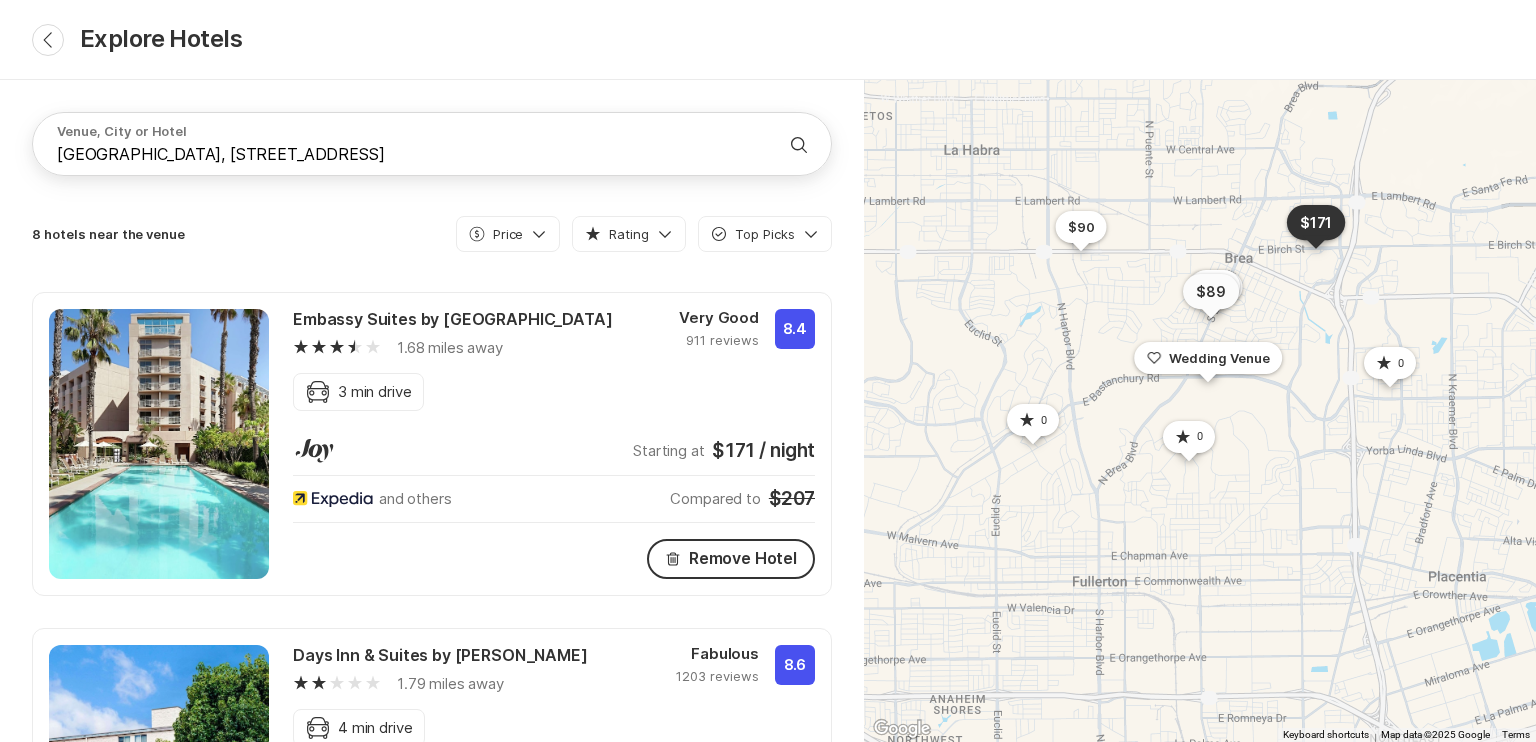 drag, startPoint x: 1333, startPoint y: 396, endPoint x: 1280, endPoint y: 403, distance: 53.460266 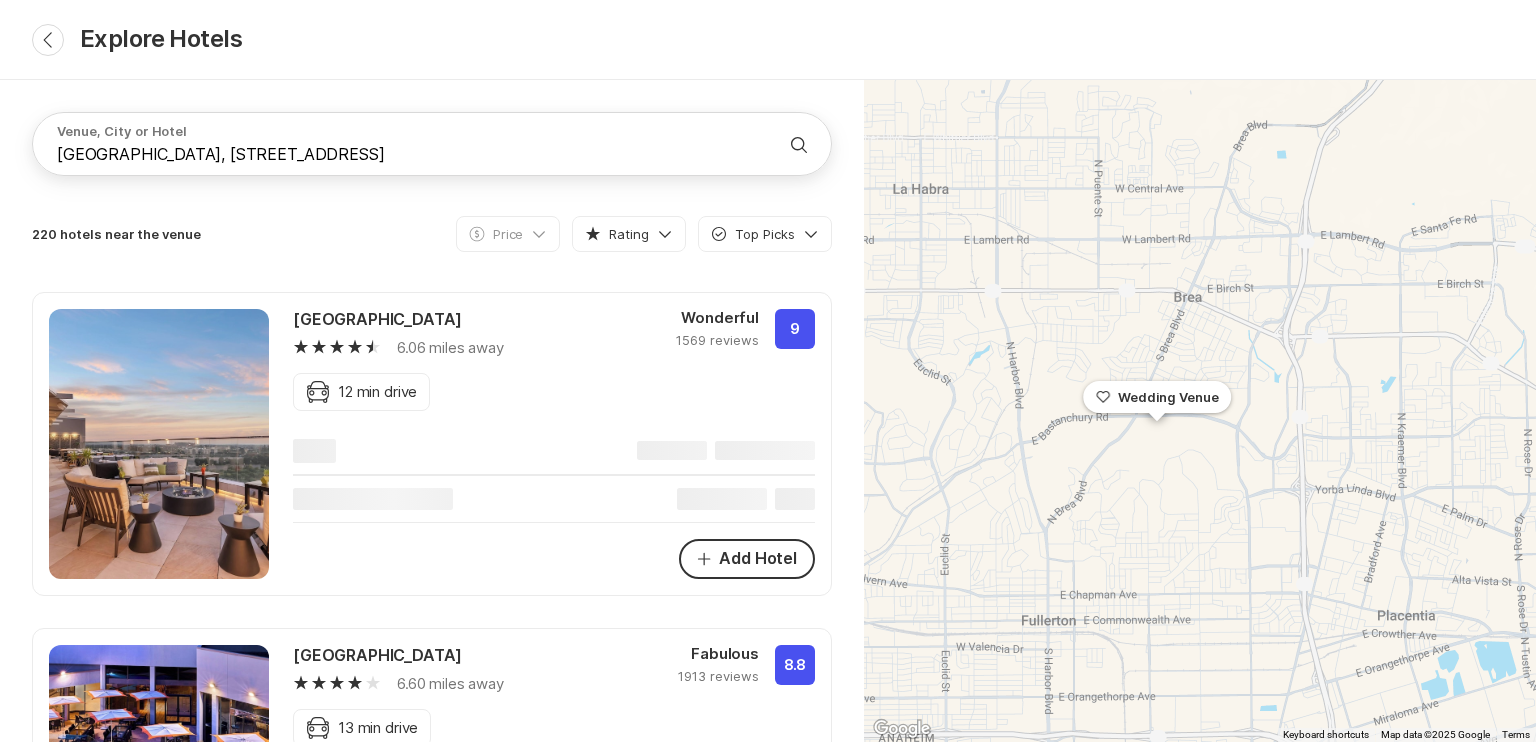 drag, startPoint x: 1015, startPoint y: 451, endPoint x: 1046, endPoint y: 411, distance: 50.606323 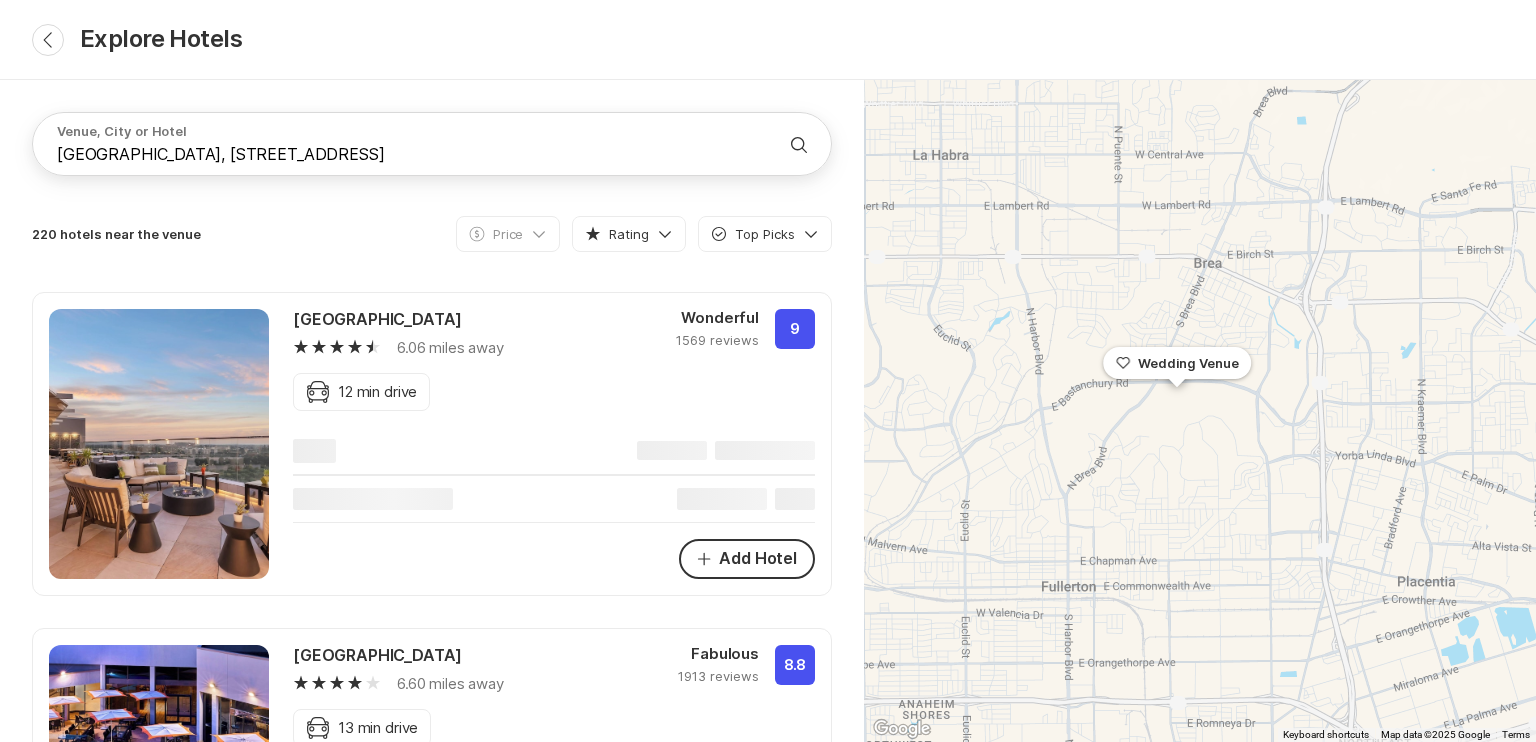 drag, startPoint x: 1272, startPoint y: 452, endPoint x: 1234, endPoint y: 432, distance: 42.941822 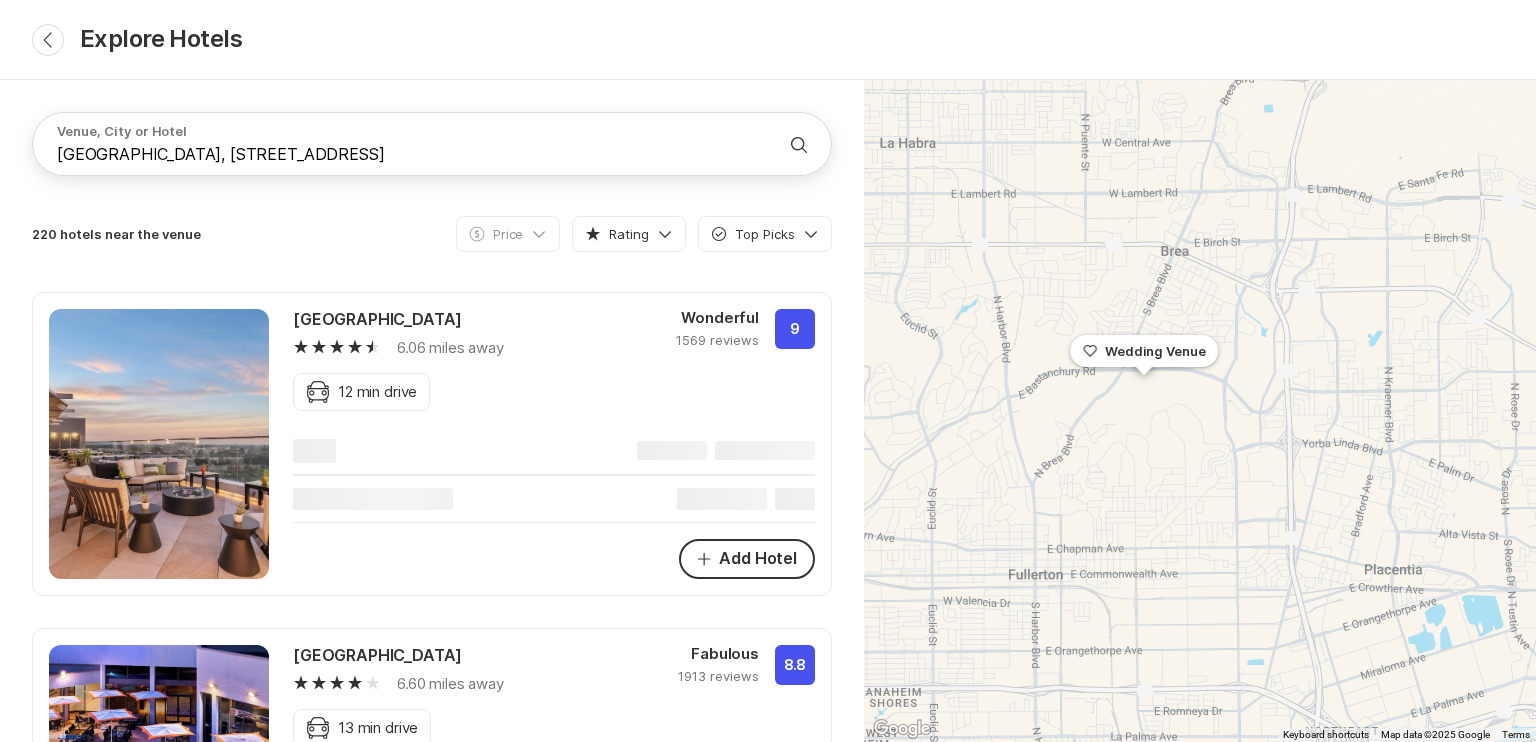 click on "[GEOGRAPHIC_DATA] 6.06 miles away Wonderful 1569 reviews 9 Car 12 min drive" at bounding box center (554, 416) 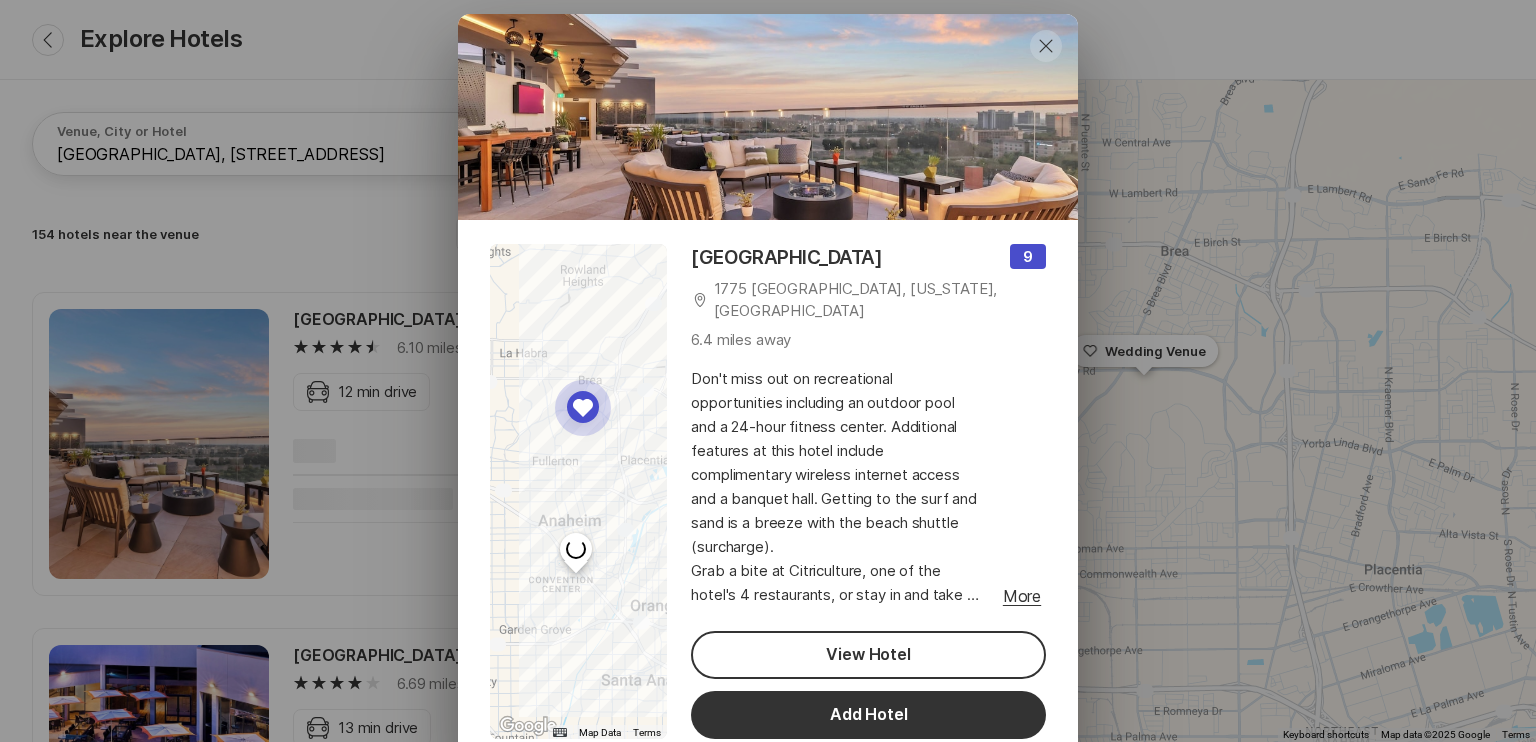 scroll, scrollTop: 0, scrollLeft: 0, axis: both 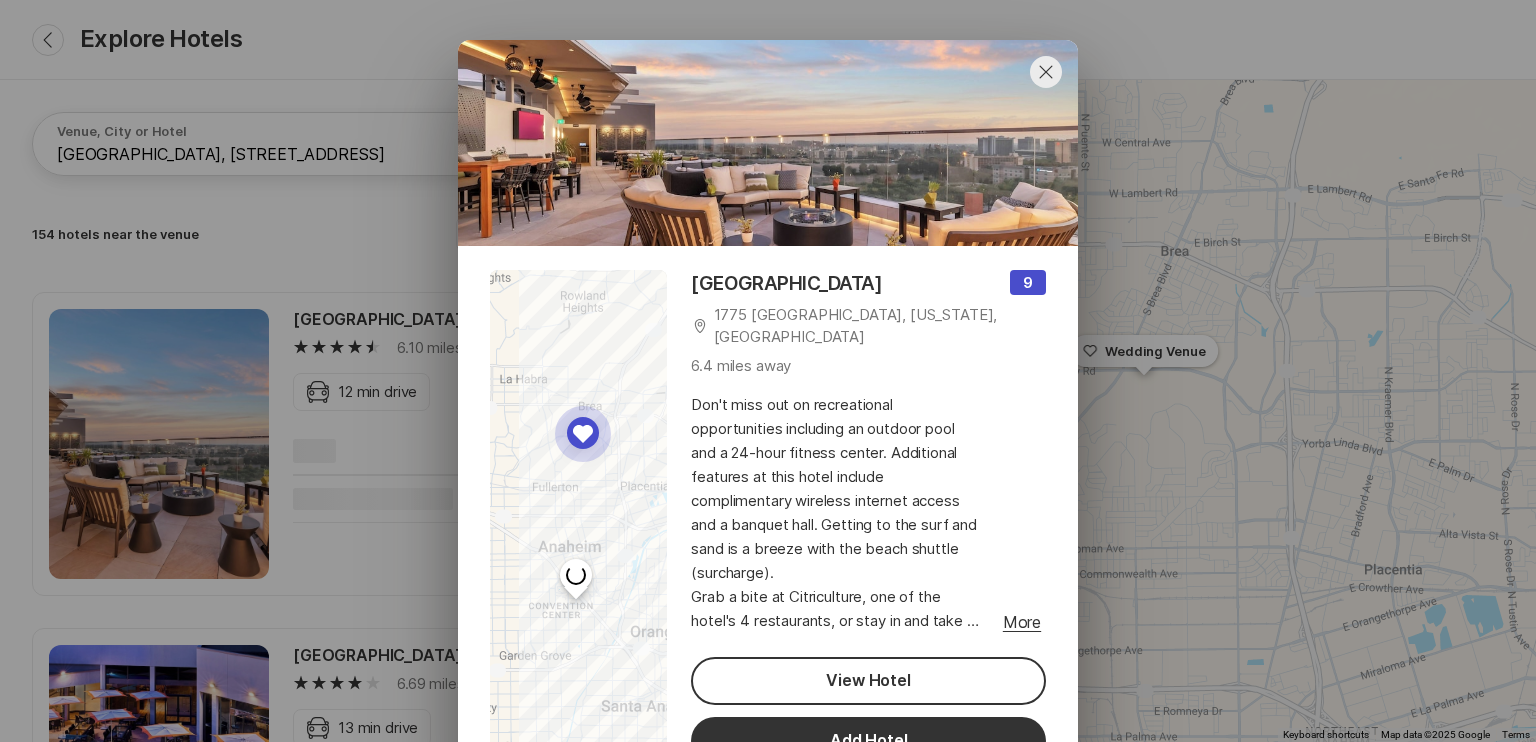 click on "Close" 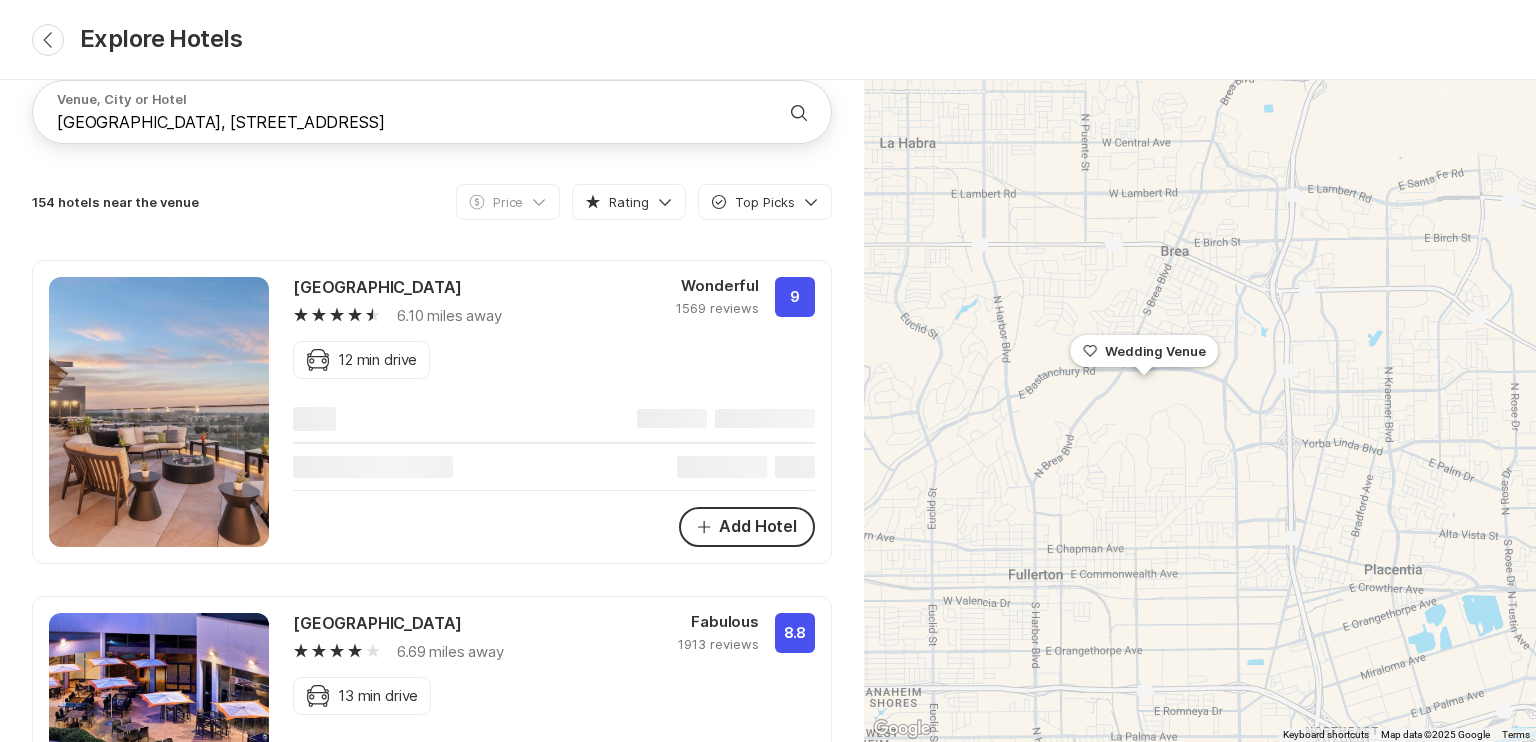 scroll, scrollTop: 0, scrollLeft: 0, axis: both 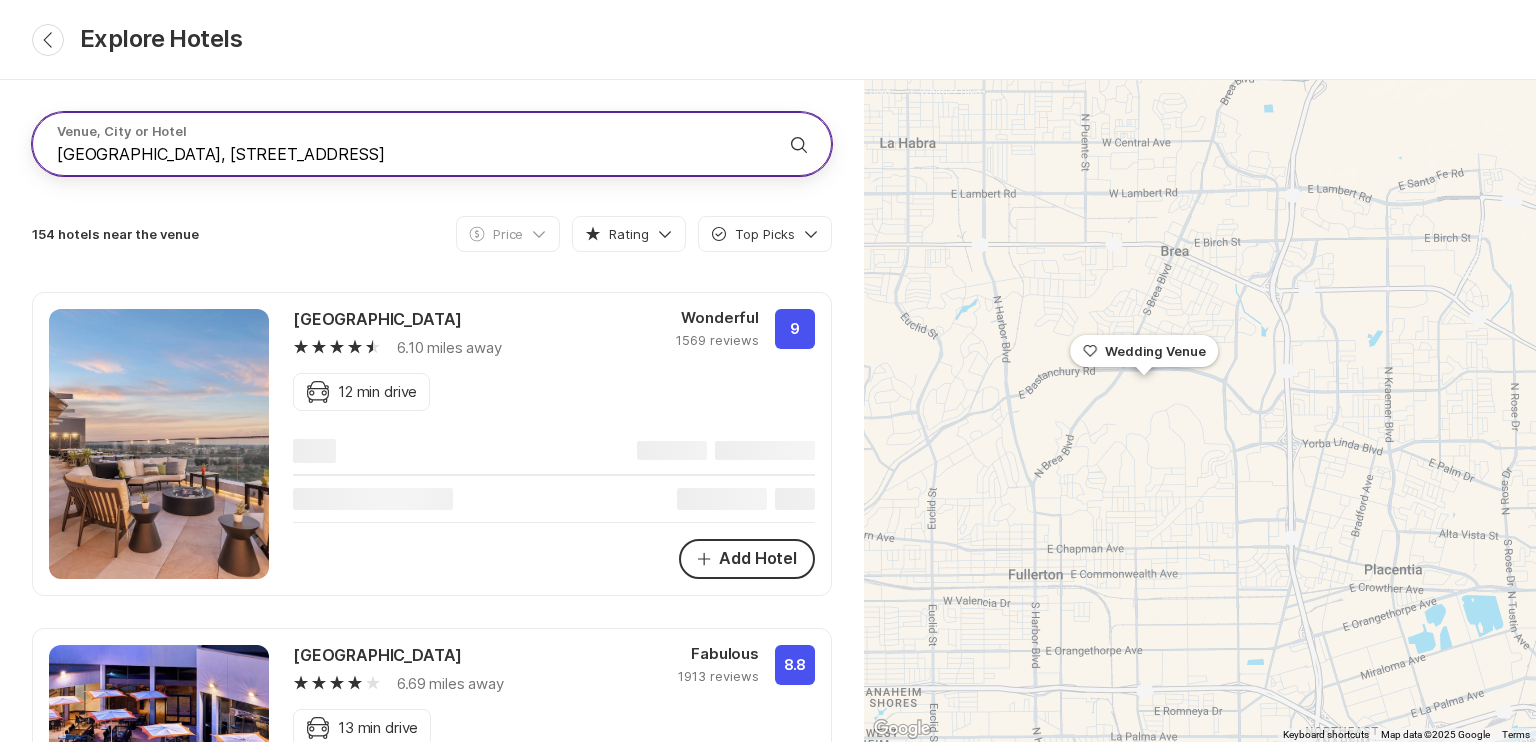 click on "[GEOGRAPHIC_DATA], [STREET_ADDRESS]" at bounding box center (408, 154) 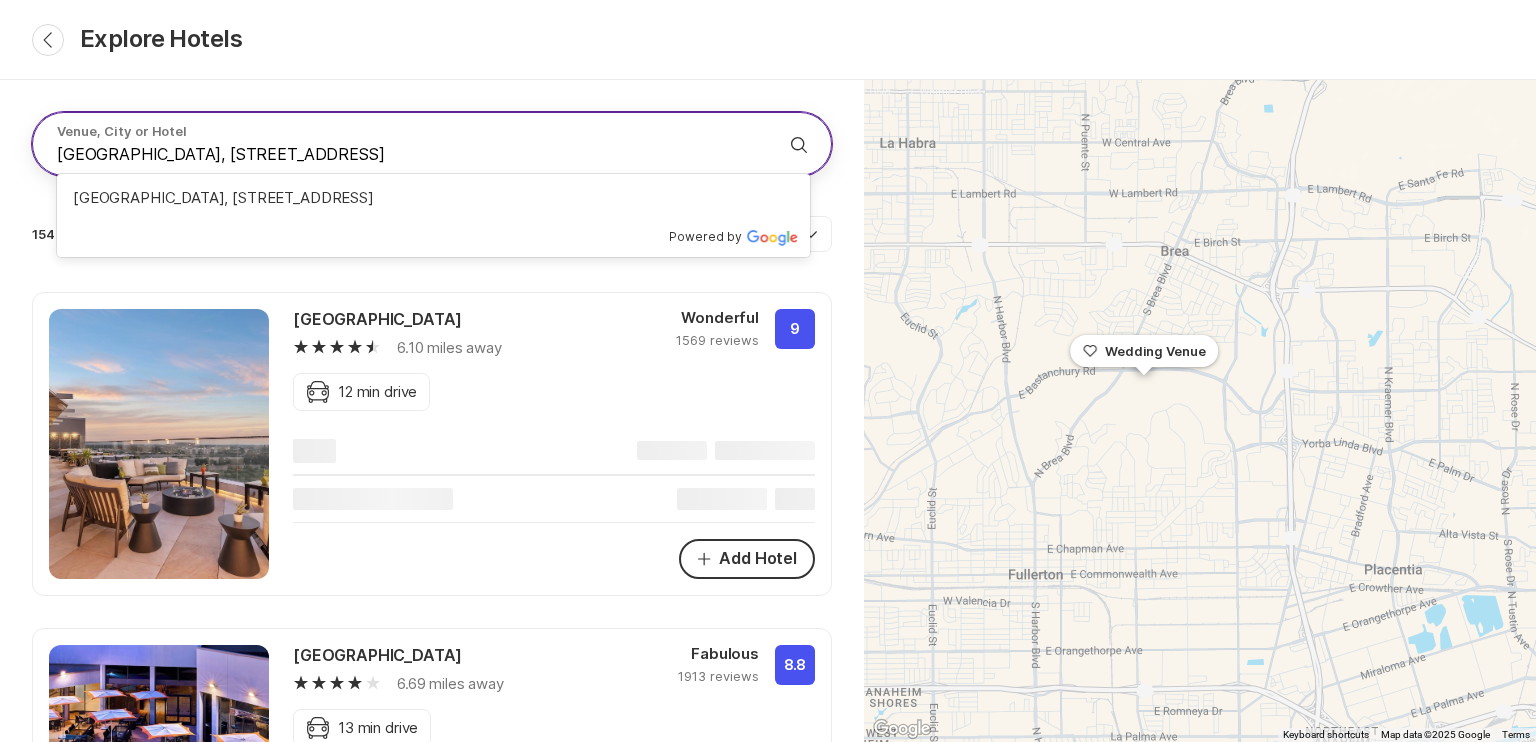 click on "Search" at bounding box center (799, 145) 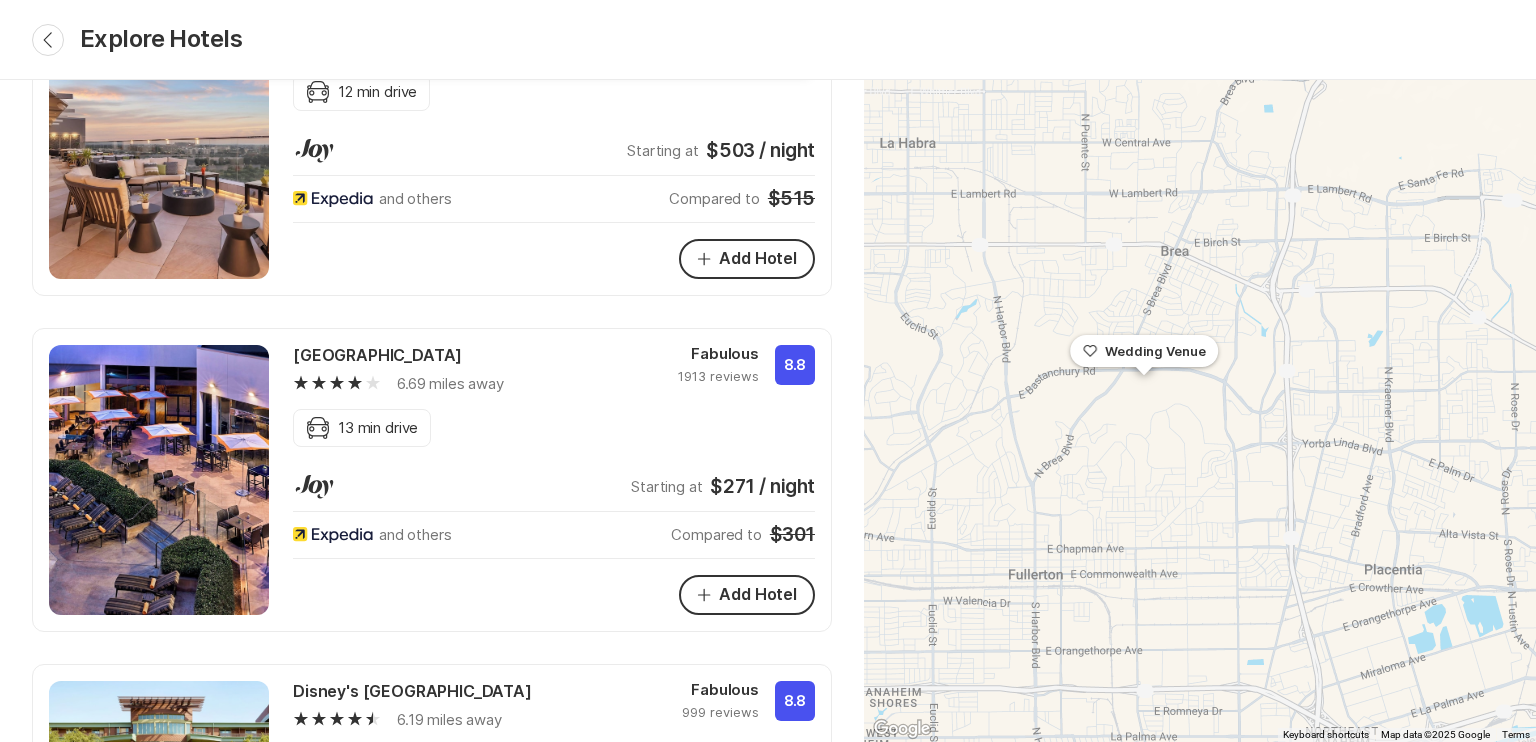 scroll, scrollTop: 0, scrollLeft: 0, axis: both 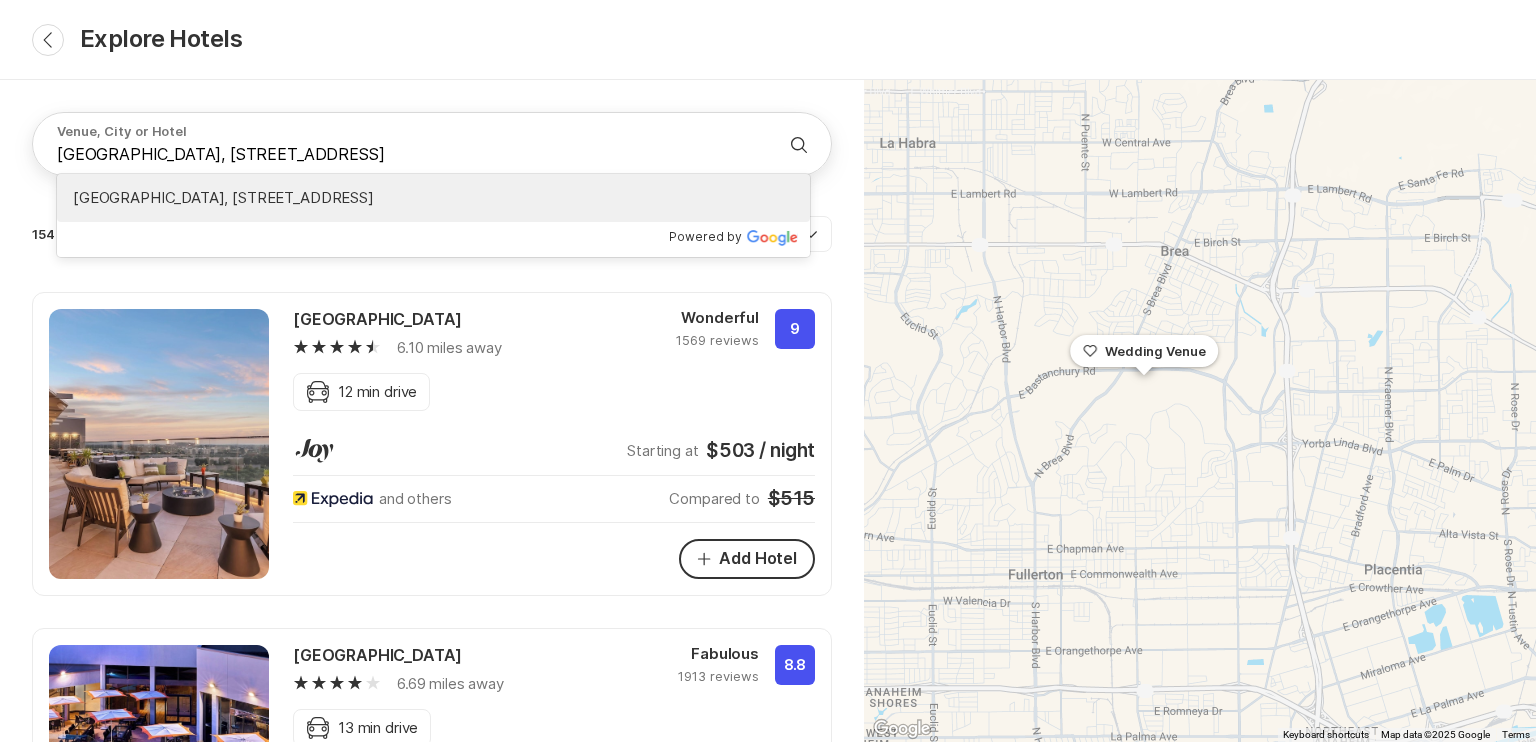 click on "154 hotels near the venue Discount Code Price Chevron Down Star Filled Rating Chevron Down Check Outline Top Picks Chevron Down [GEOGRAPHIC_DATA] 6.10 miles away Wonderful 1569 reviews 9 Car 12 min drive Starting at $503 / night  and others Compared to $515 Add [GEOGRAPHIC_DATA] 6.69 miles away Fabulous 1913 reviews 8.8 Car 13 min drive Starting at $271 / night  and others Compared to $301 Add Hotel Disney's [GEOGRAPHIC_DATA] and Spa 6.19 miles away Fabulous 999 reviews 8.8 Car 12 min drive Starting at $1,110 / night  and others Compared to $1,240 Add Hotel [GEOGRAPHIC_DATA] 6.49 miles away Wonderful 1365 reviews 9.4 Car 13 min drive Starting at $497 / night  and others Compared to $516 Add Hotel [GEOGRAPHIC_DATA], [GEOGRAPHIC_DATA], a Tribute Portfolio Hotel 5.90 miles away Fabulous 2074 reviews 8.8 Car 12 min drive Starting at $262 / night [GEOGRAPHIC_DATA] 6.61 miles away Good 3034 reviews 7.6 Car 13 min drive Starting at $186 / night  and others Compared to $193 Add Hotel 8.8 8" at bounding box center (432, 3700) 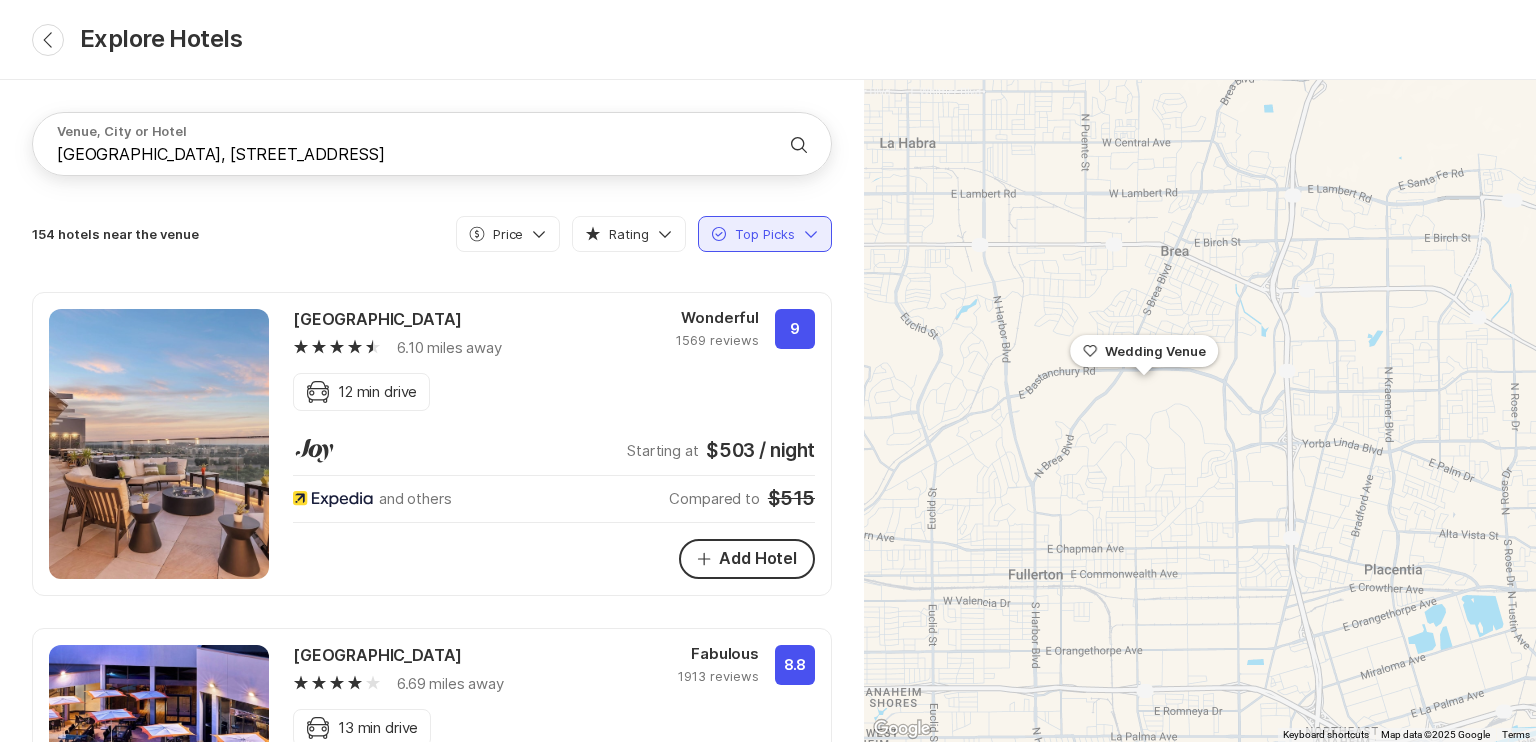 click on "Check Outline Top Picks Chevron Down" at bounding box center (765, 234) 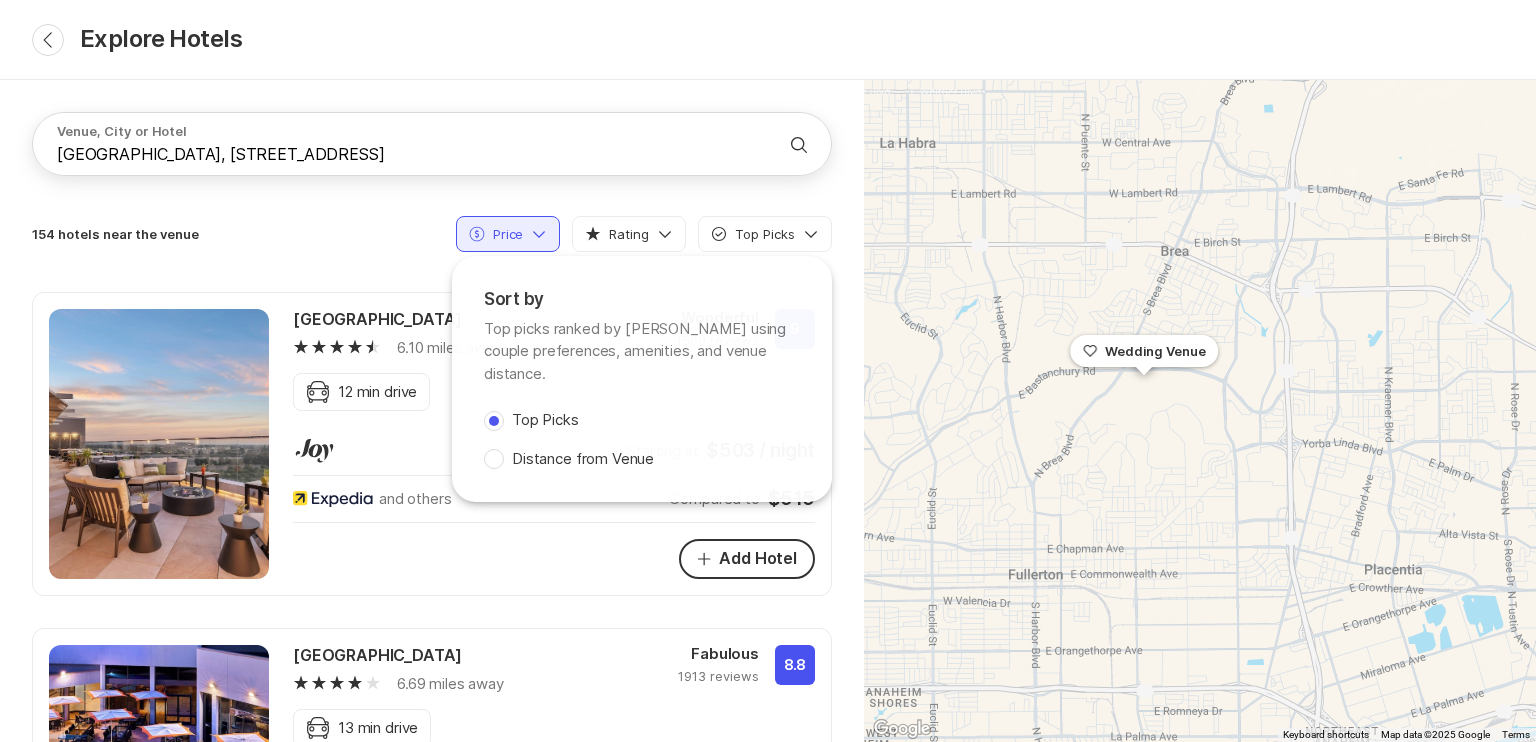 click on "Chevron Down" 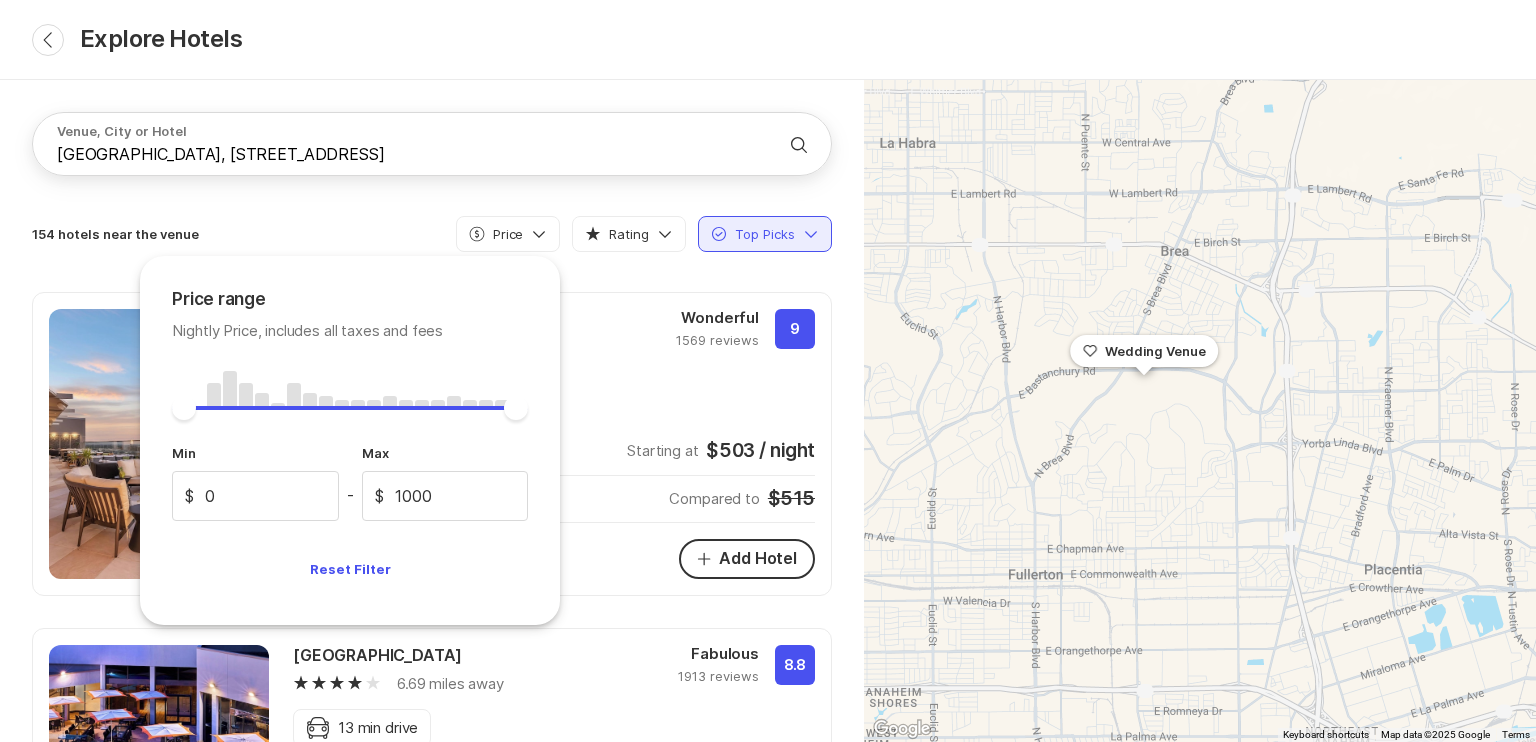 click on "Check Outline Top Picks Chevron Down" at bounding box center (765, 234) 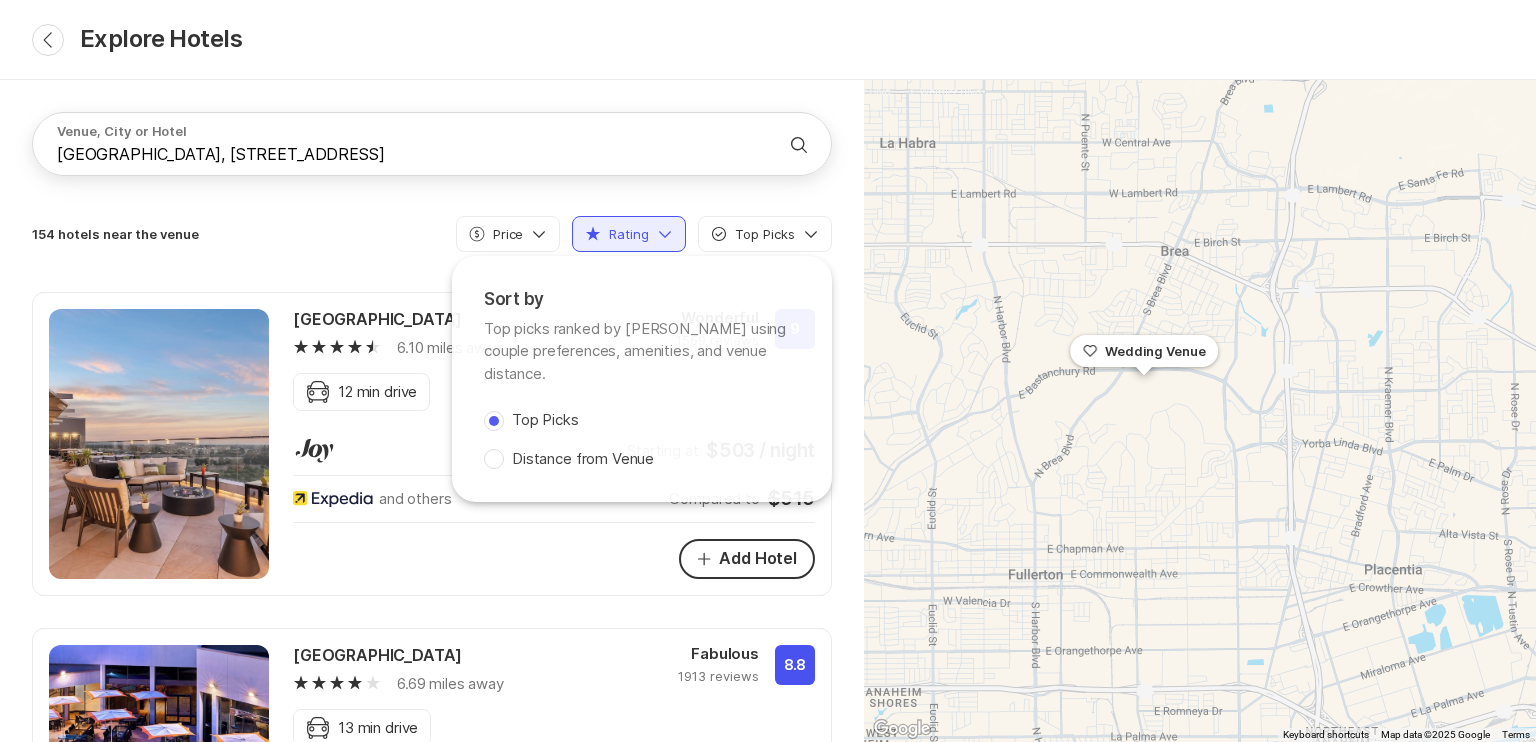 click on "Star Filled Rating Chevron Down" at bounding box center [629, 234] 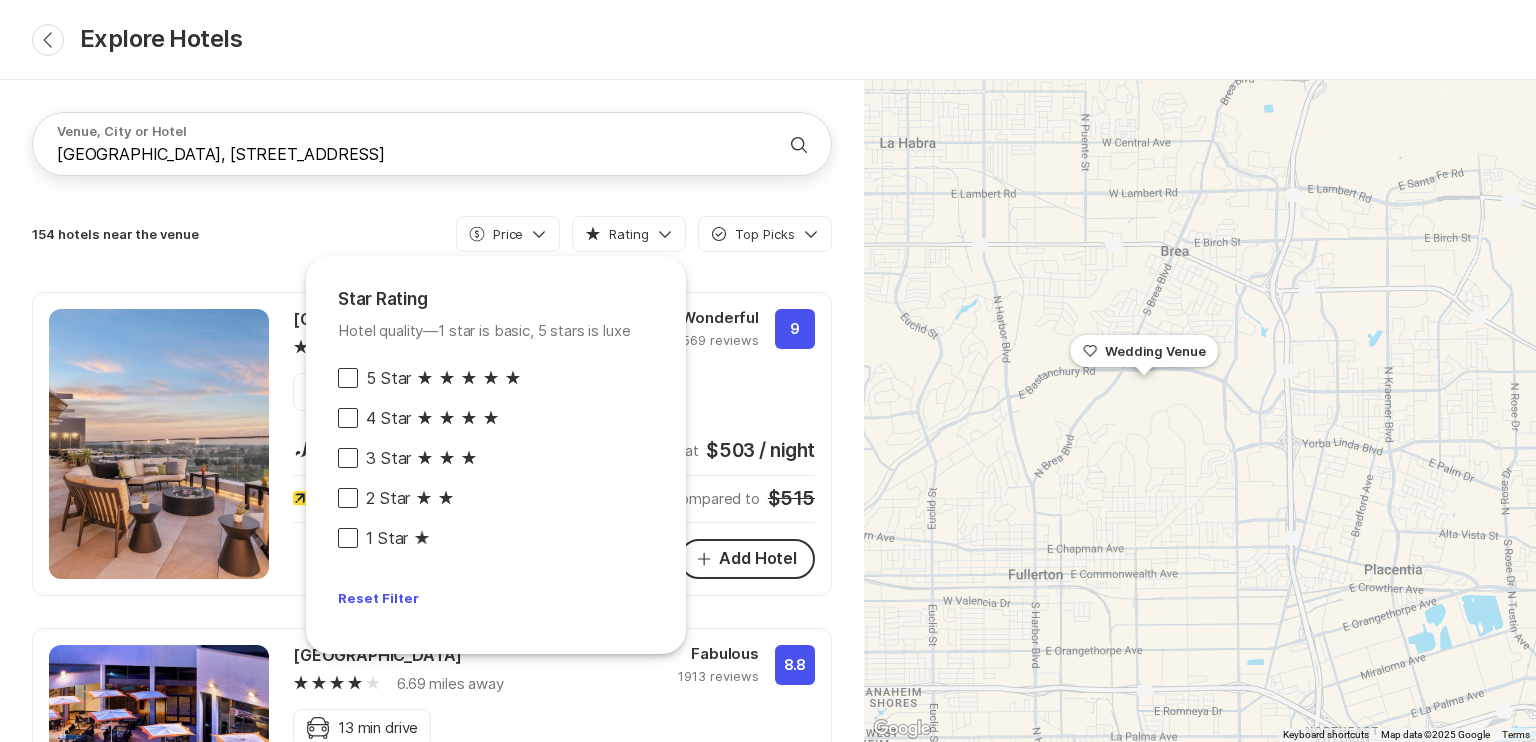 click on "5 Star Star Filled Star Filled Star Filled Star Filled Star Filled" at bounding box center [496, 378] 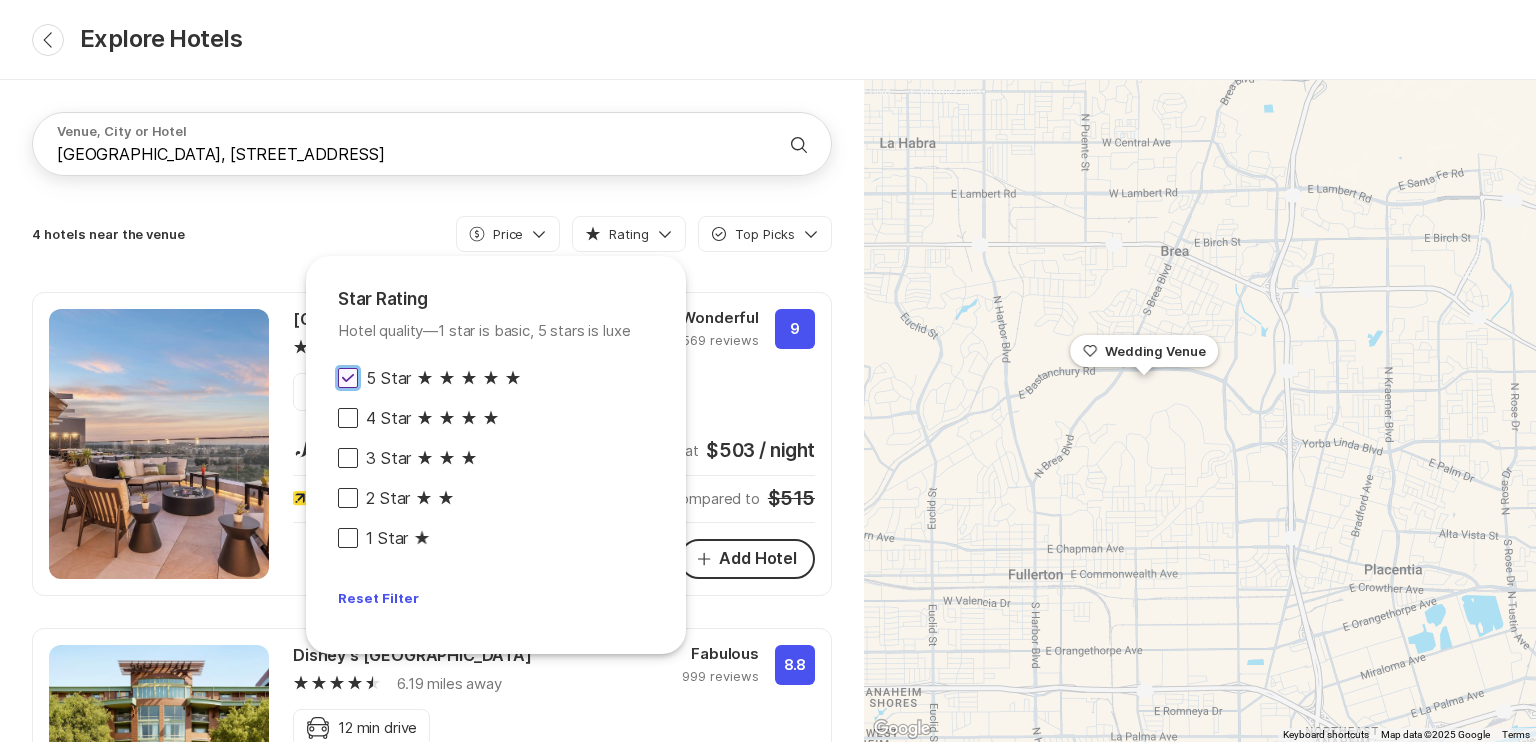 click at bounding box center [348, 418] 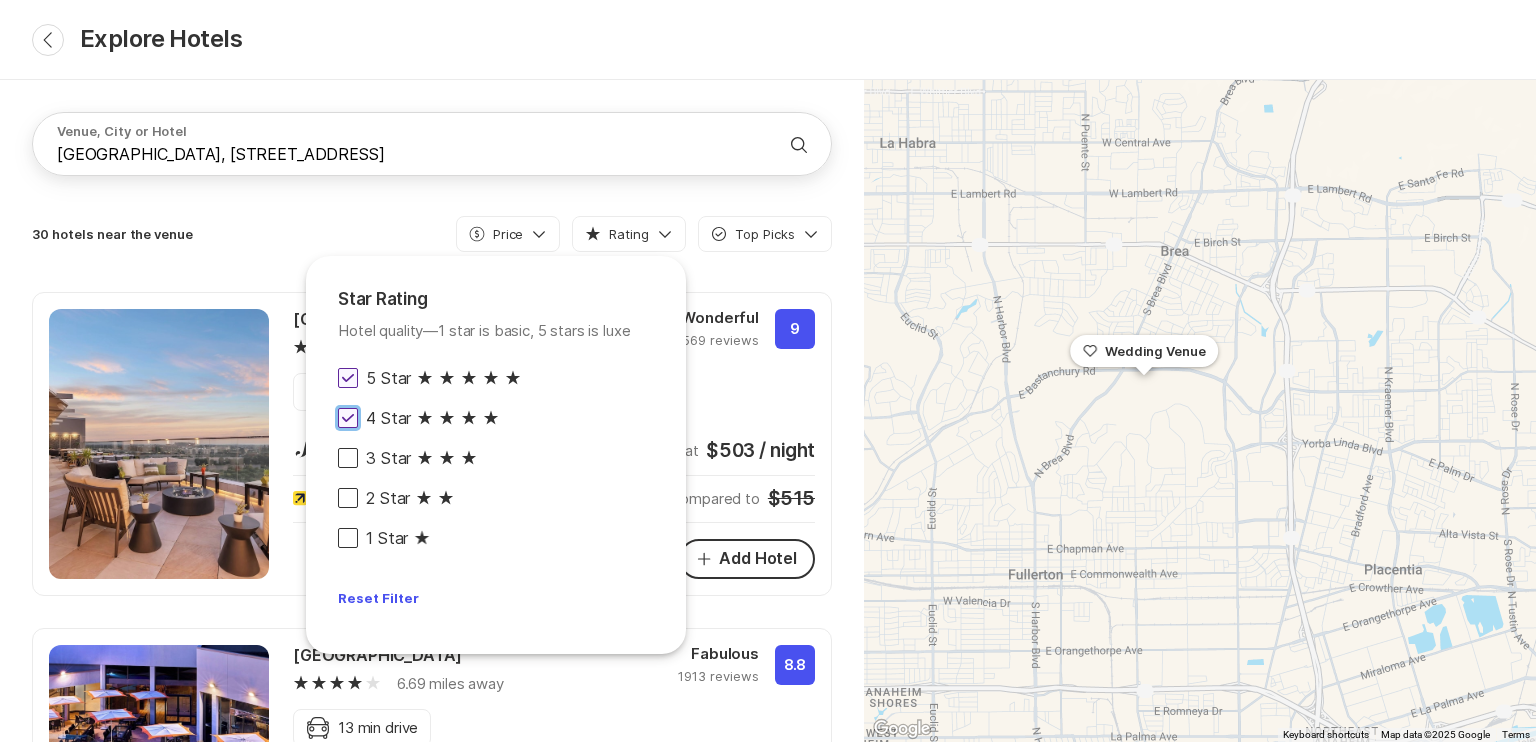click on "30 hotels near the venue Discount Code Price Chevron Down Star Filled Rating Chevron Down Star Rating Hotel quality—1 star is basic, 5 stars is luxe 5 Star Star Filled Star Filled Star Filled Star Filled Star Filled 4 Star Star Filled Star Filled Star Filled Star Filled 3 Star Star Filled Star Filled Star Filled 2 Star Star Filled Star Filled 1 Star Star Filled Reset Filter Check Outline Top Picks Chevron Down" at bounding box center [432, 234] 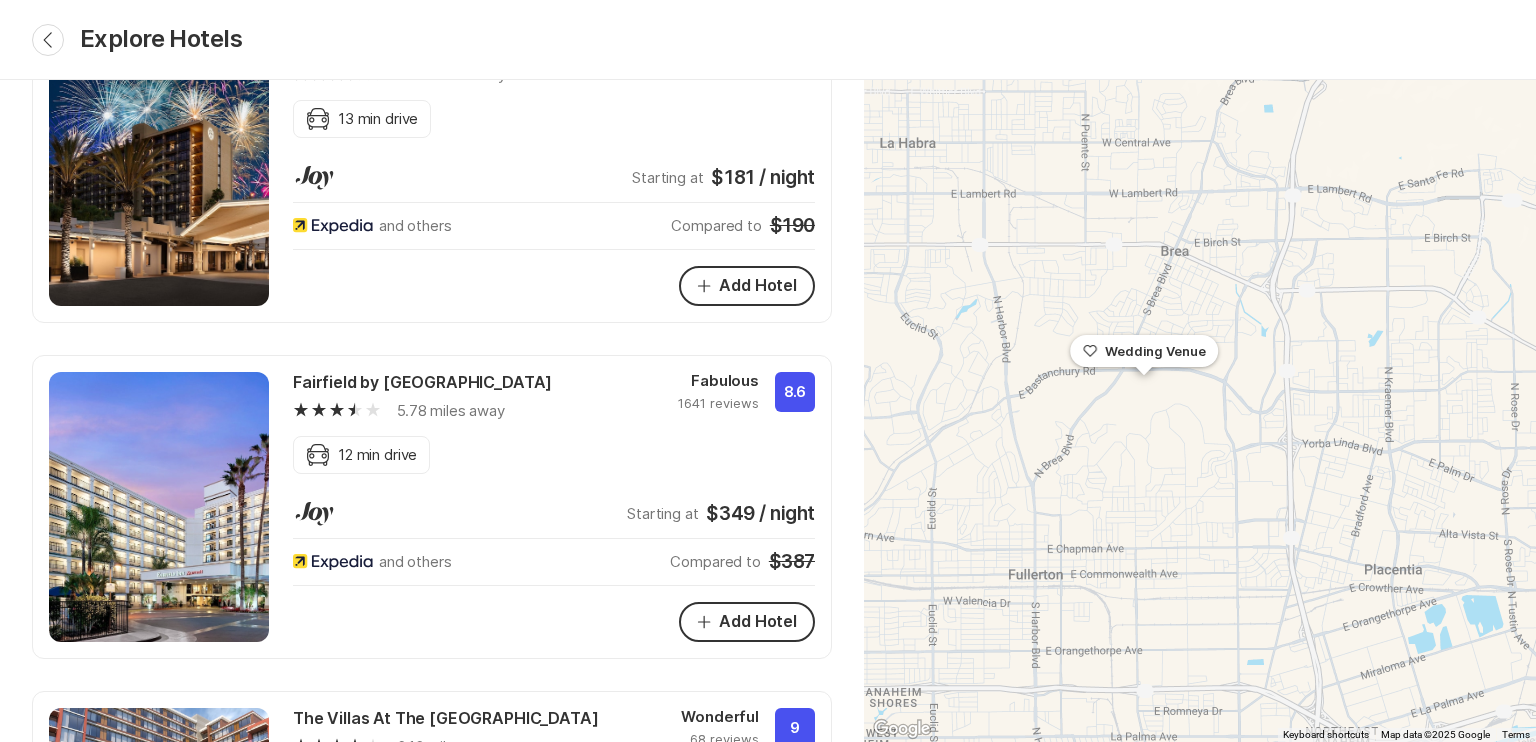 scroll, scrollTop: 3000, scrollLeft: 0, axis: vertical 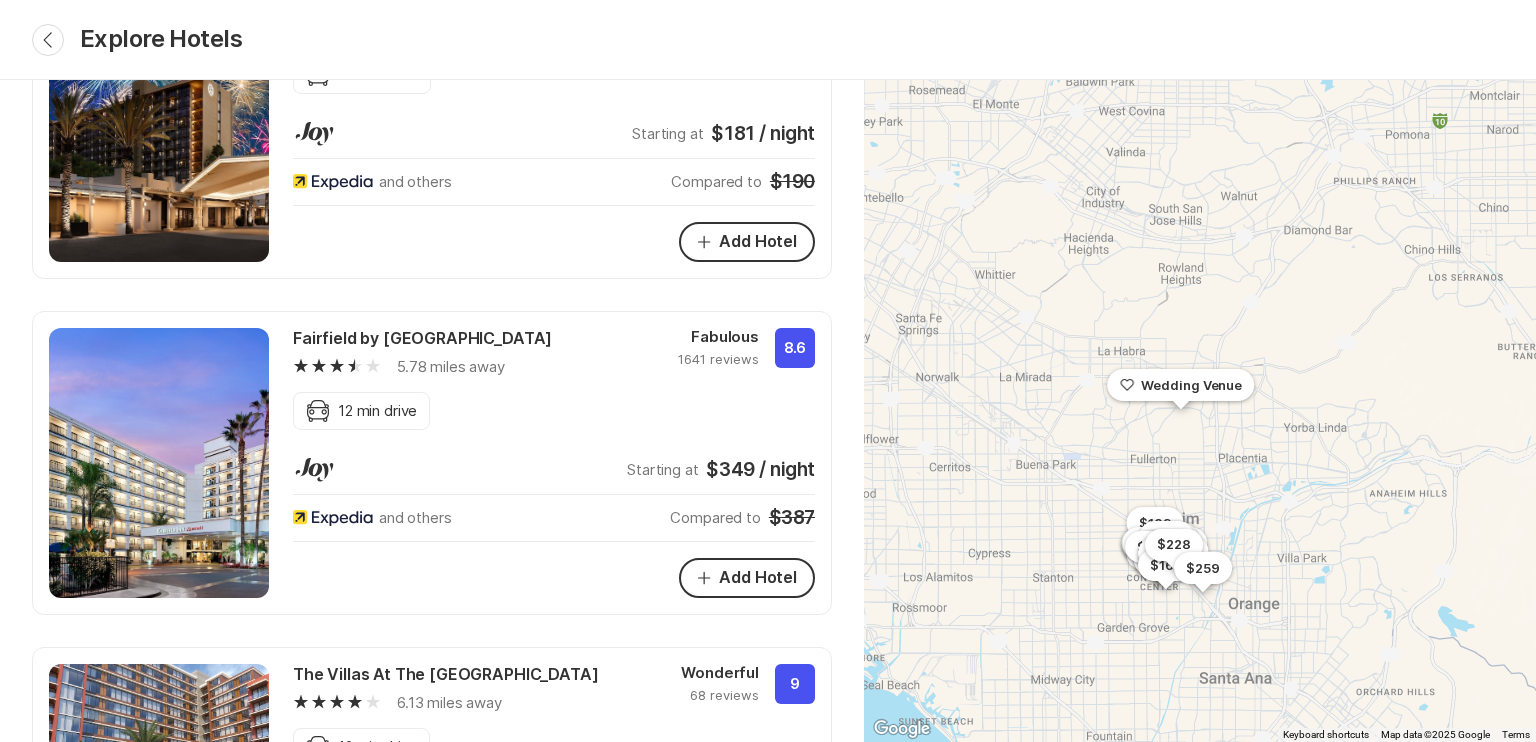 drag, startPoint x: 1142, startPoint y: 458, endPoint x: 1097, endPoint y: 404, distance: 70.292244 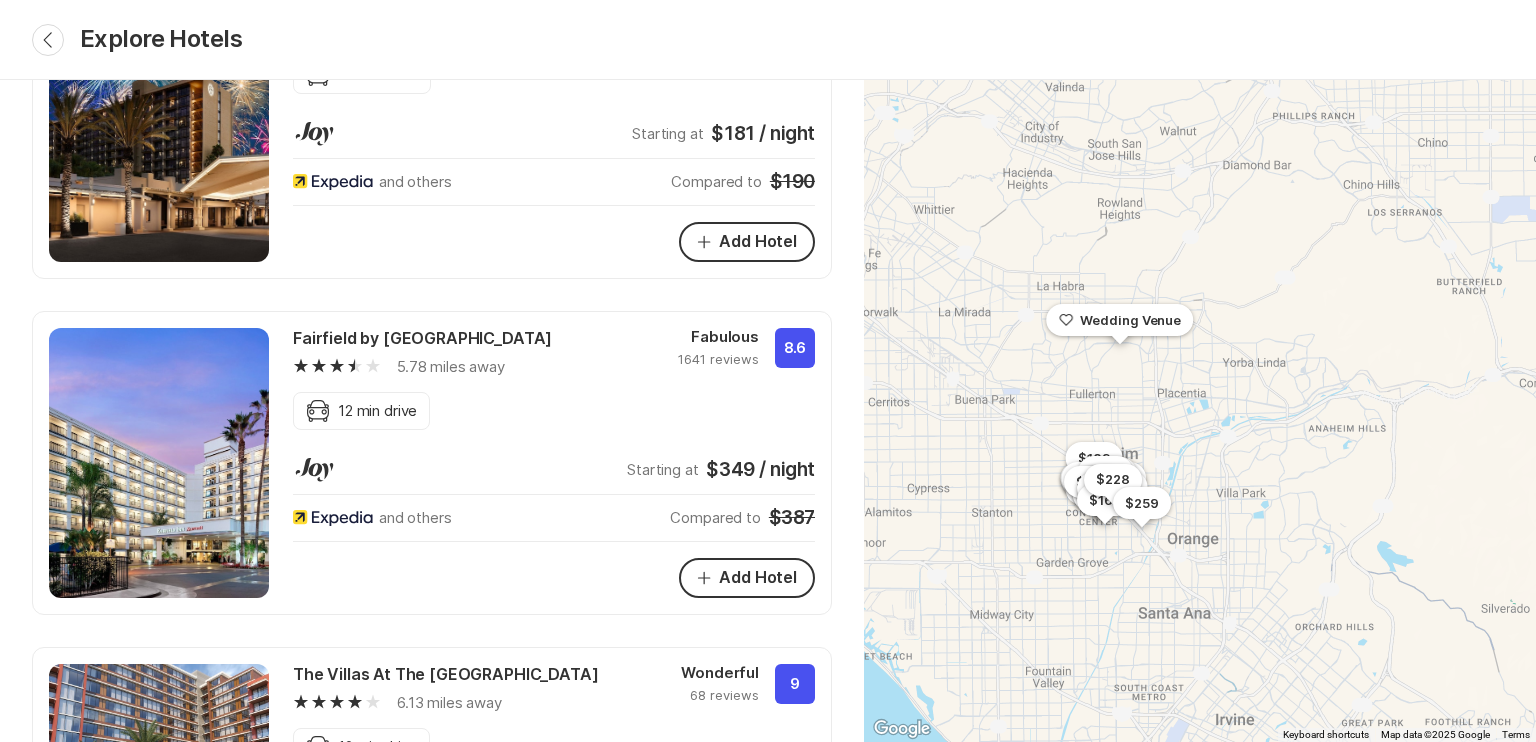 drag, startPoint x: 1135, startPoint y: 373, endPoint x: 1129, endPoint y: 427, distance: 54.33231 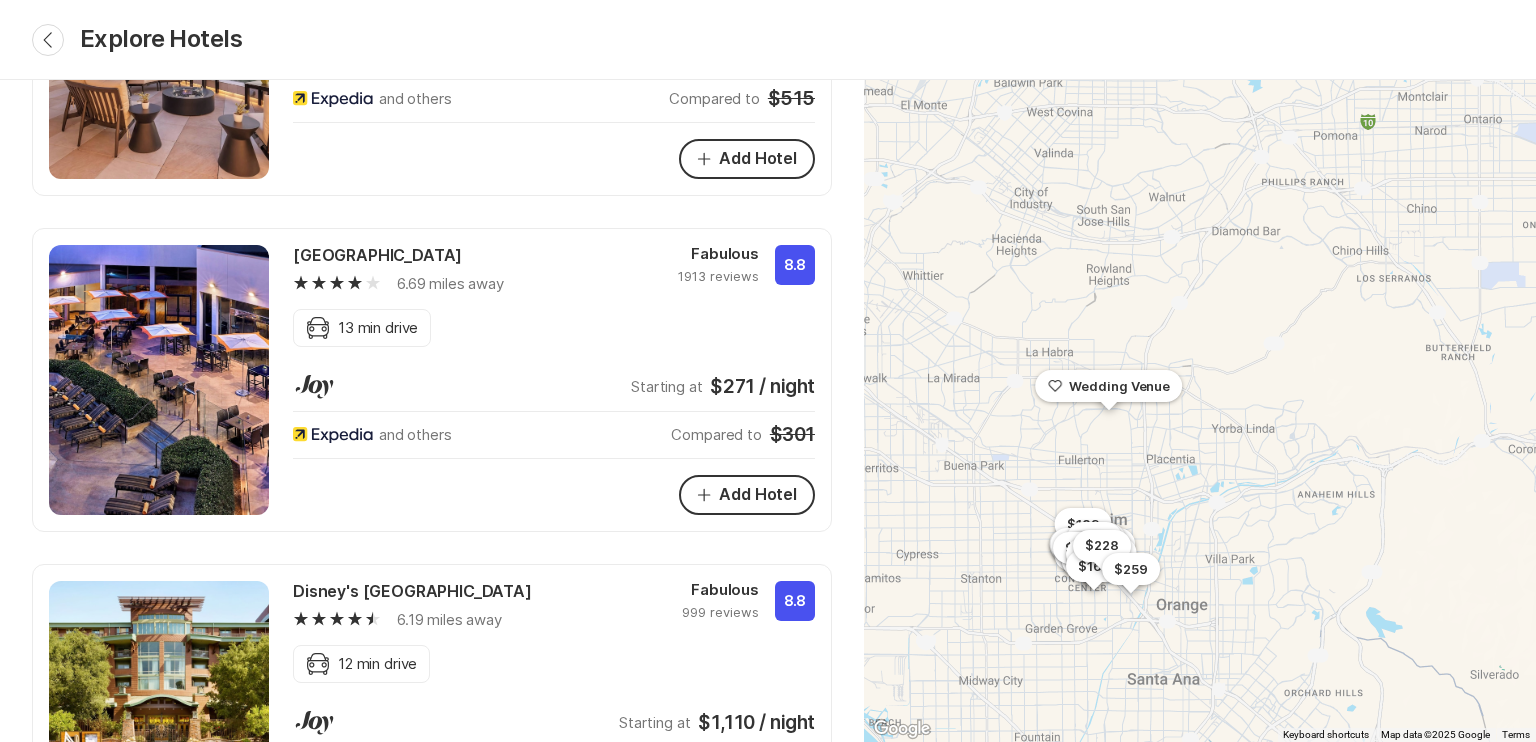 scroll, scrollTop: 0, scrollLeft: 0, axis: both 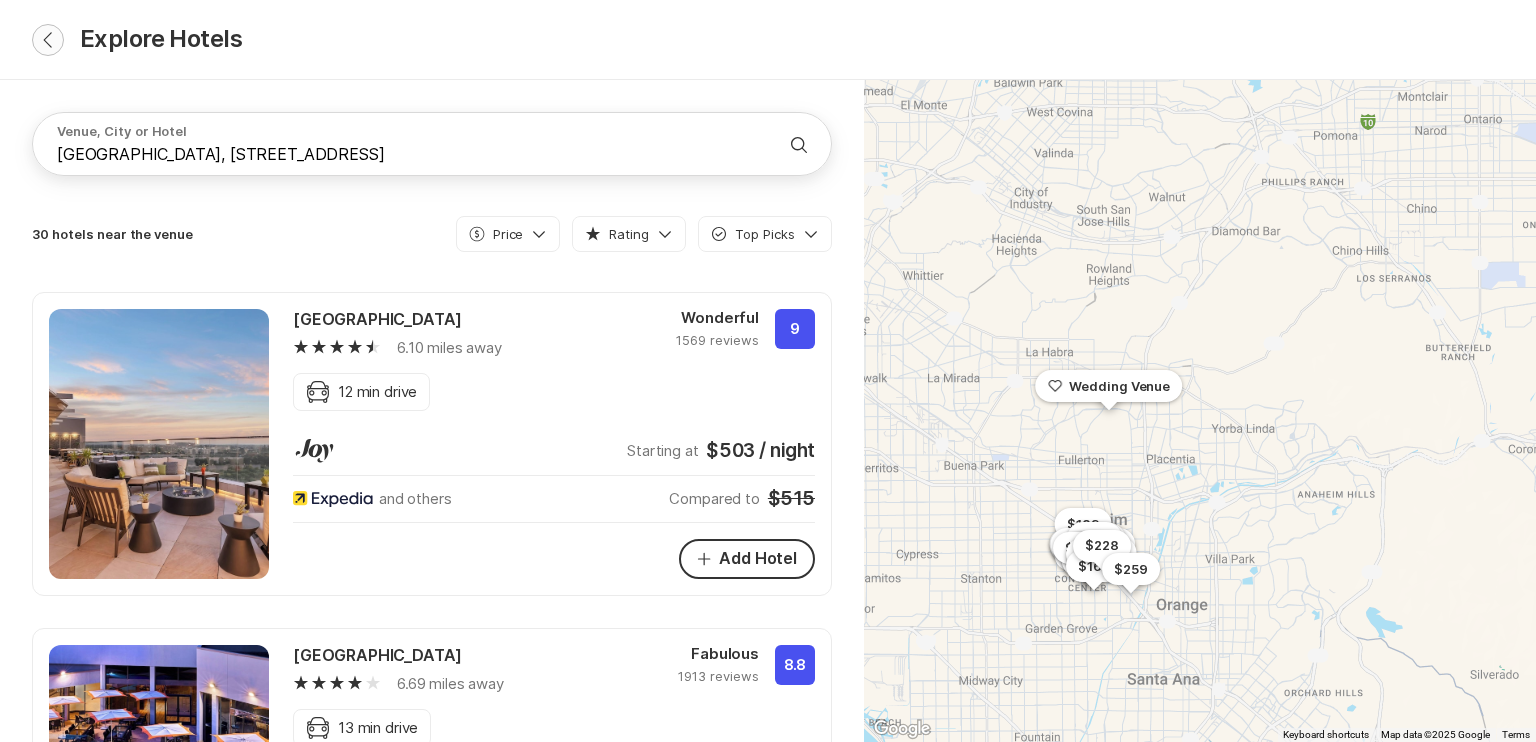 click on "Chevron Back" 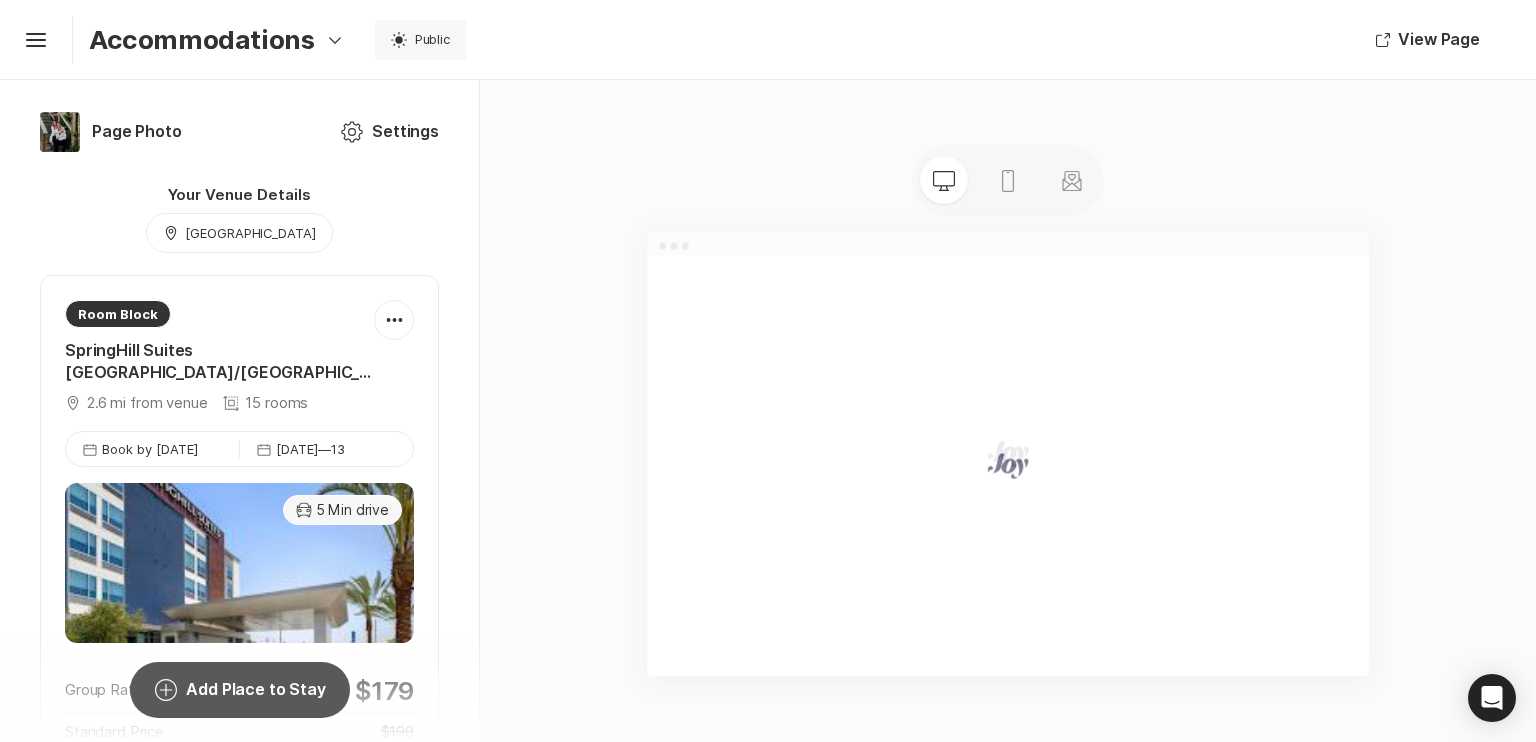 click on "Add Circle Add Place to Stay" at bounding box center [239, 690] 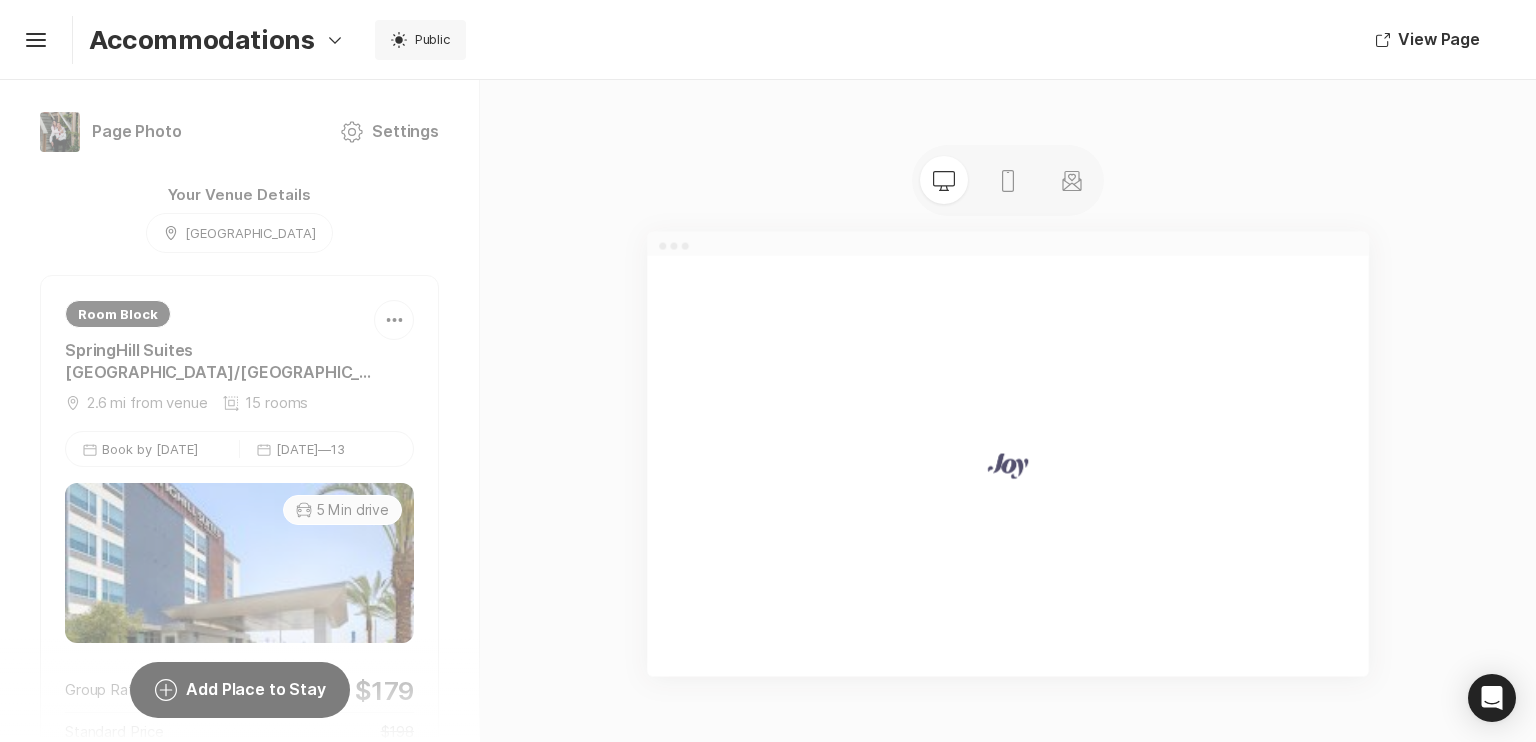 scroll, scrollTop: 0, scrollLeft: 0, axis: both 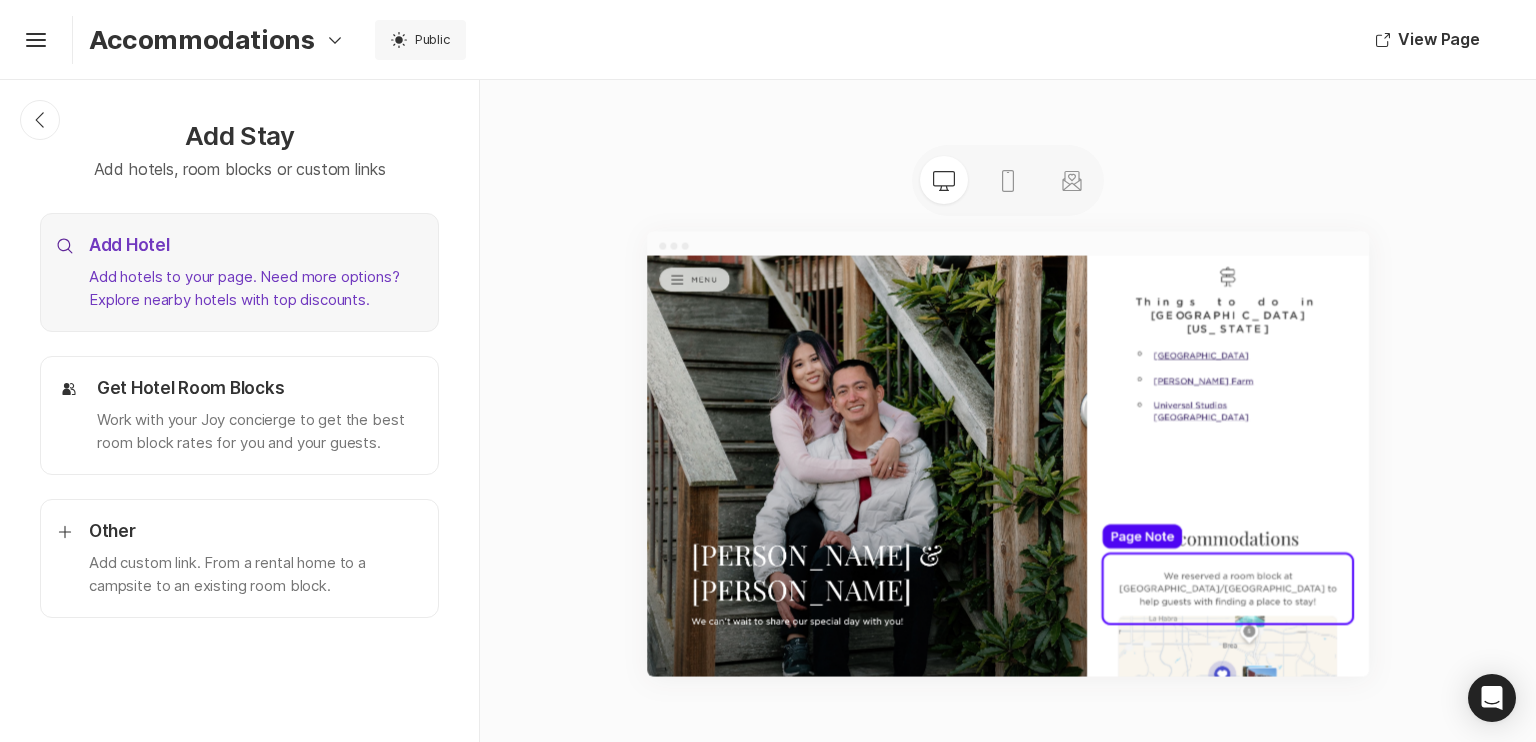click on "Add hotels to your page. Need more options? Explore nearby hotels with top discounts." at bounding box center (255, 288) 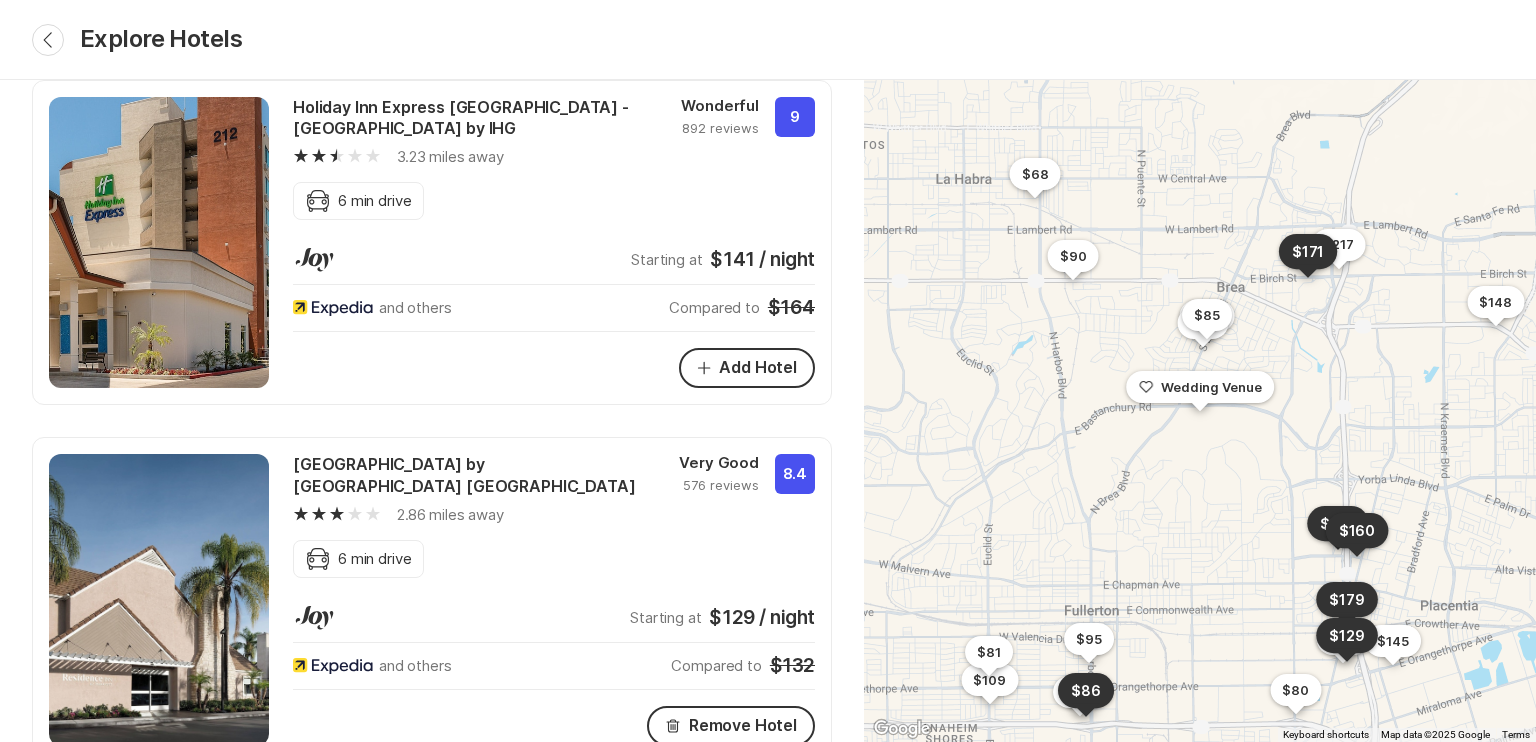 scroll, scrollTop: 1500, scrollLeft: 0, axis: vertical 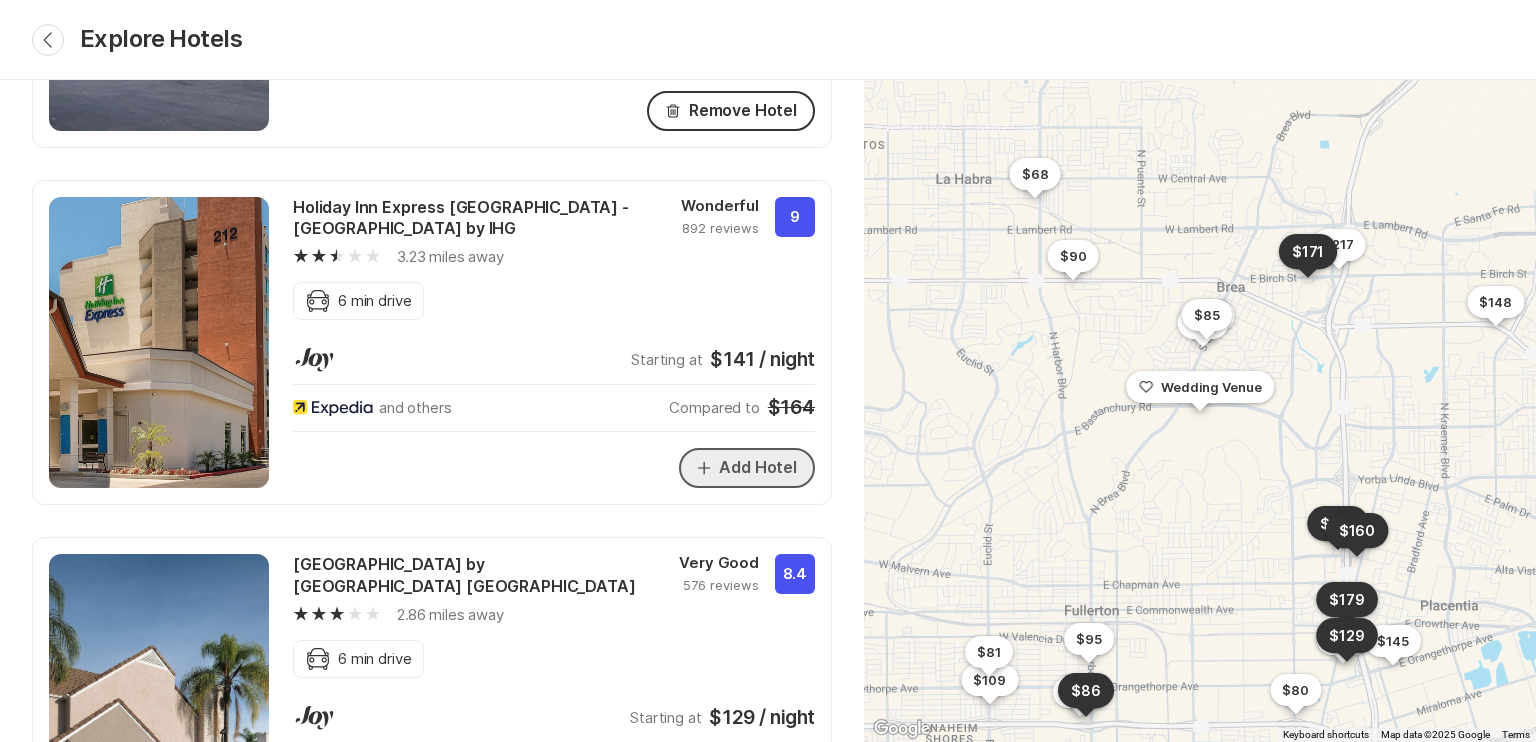 click on "Add Hotel" at bounding box center [747, 468] 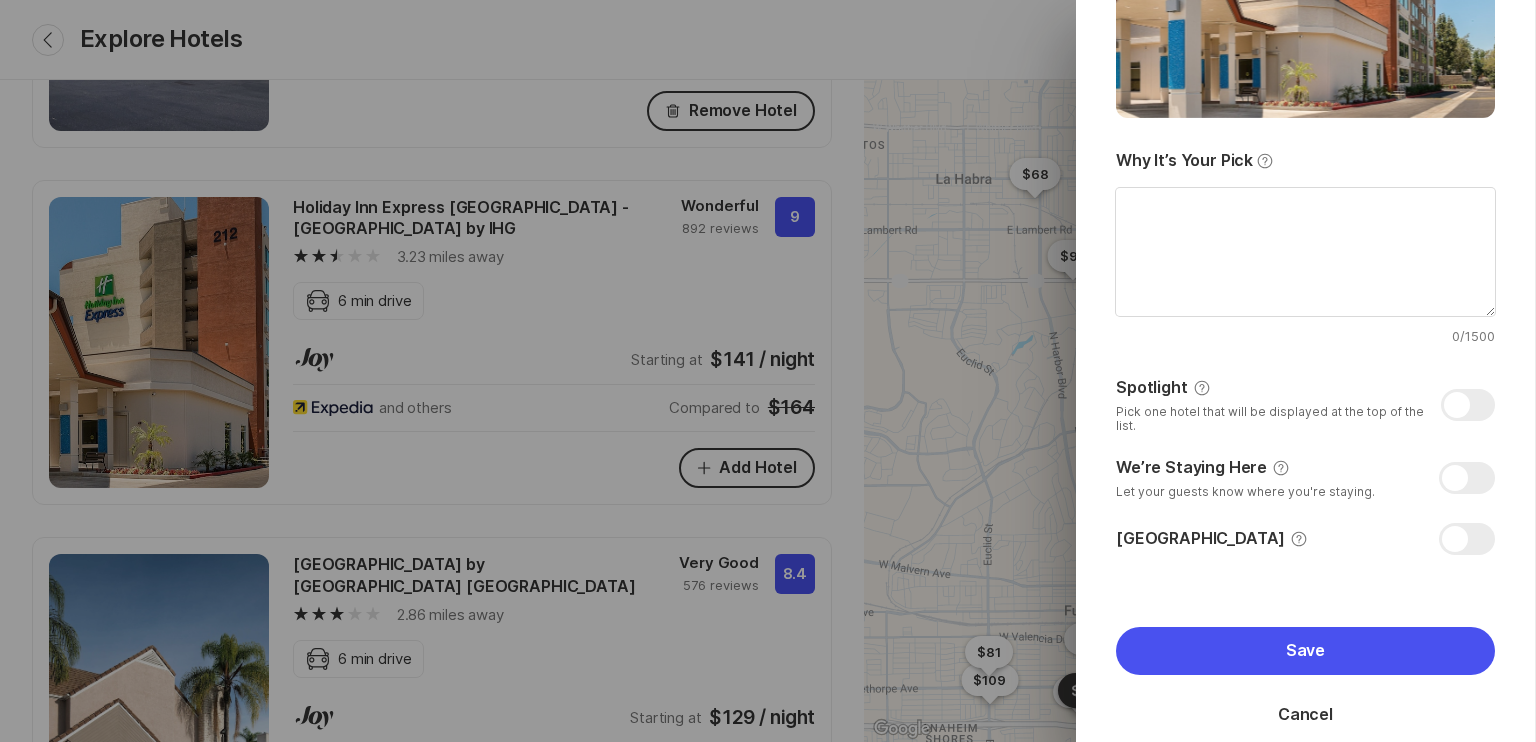 scroll, scrollTop: 483, scrollLeft: 0, axis: vertical 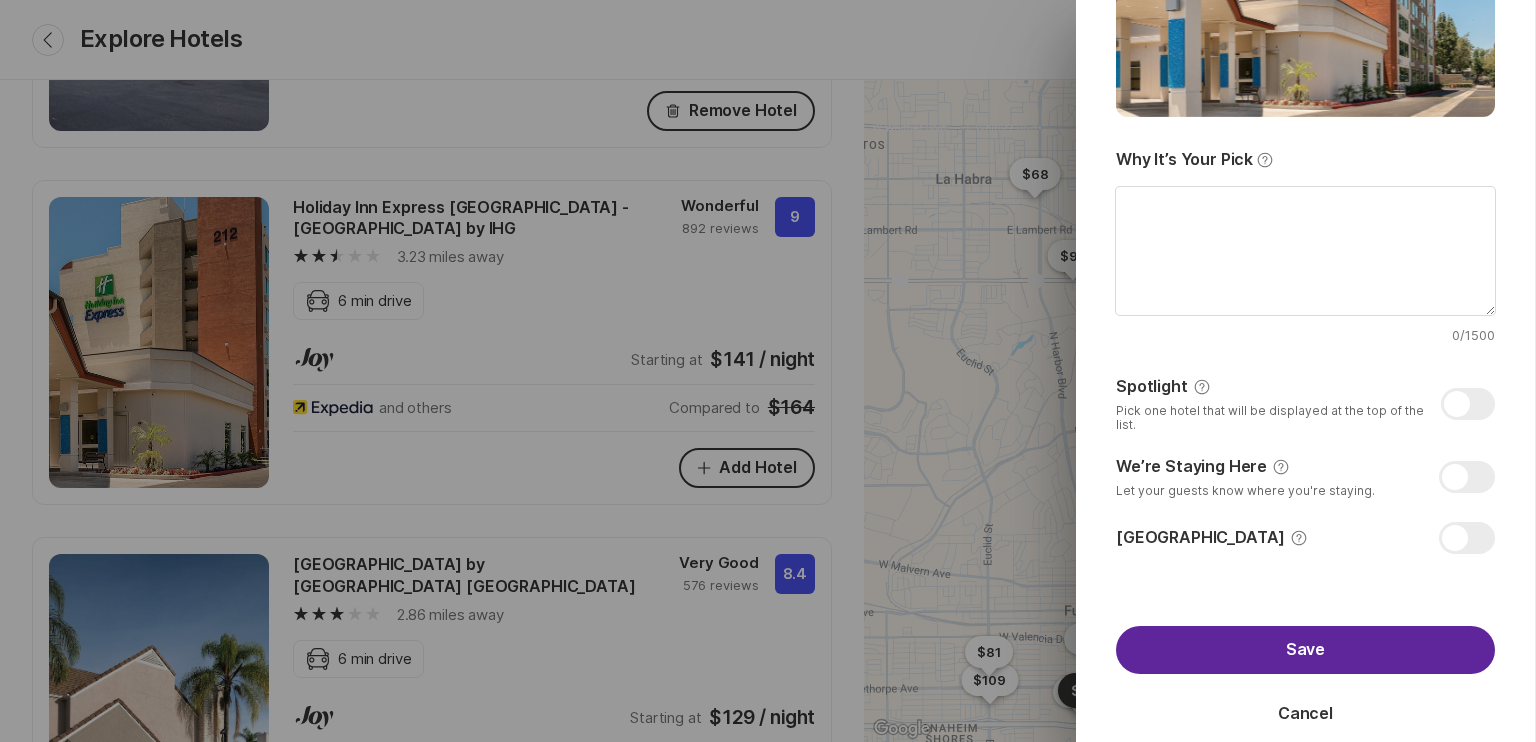 click on "Save" at bounding box center (1305, 650) 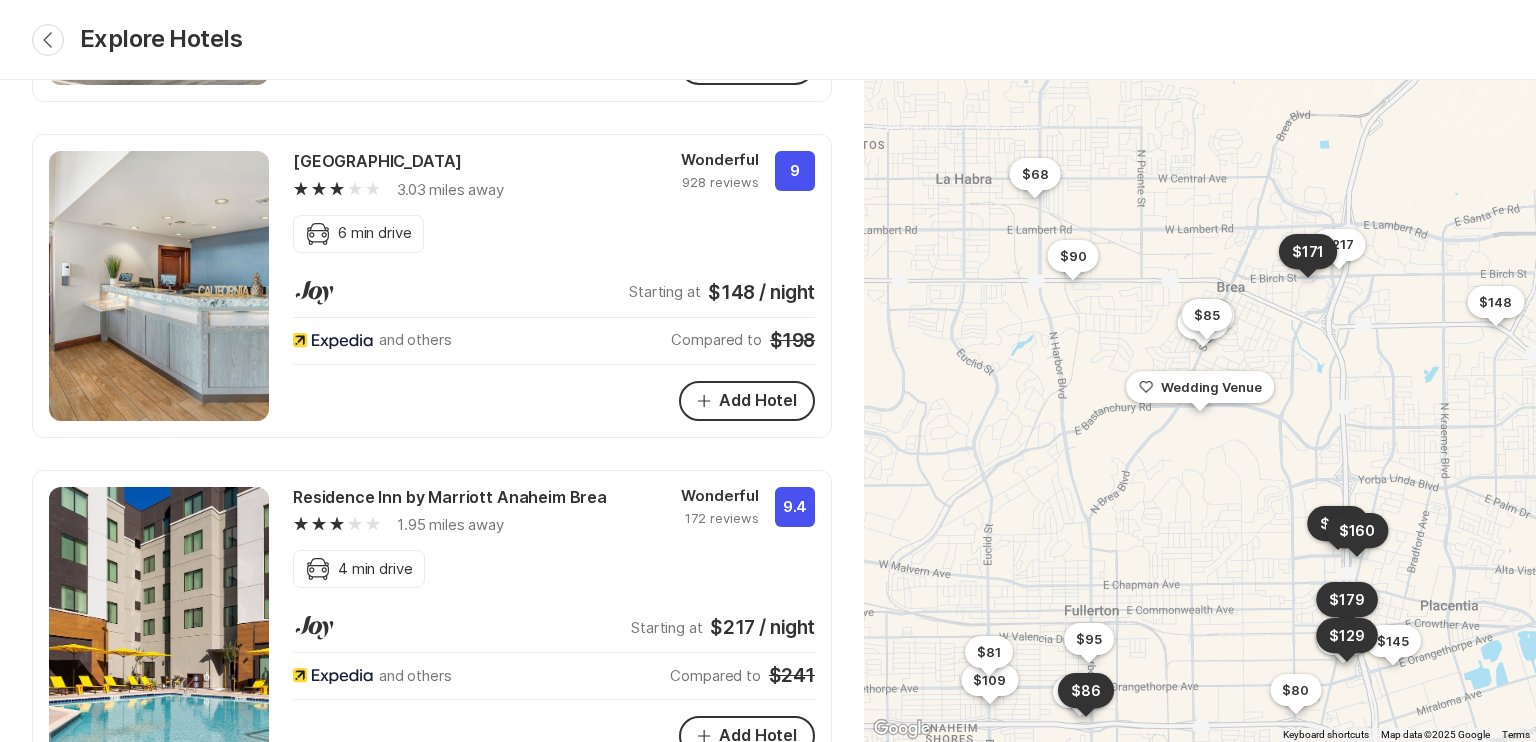 scroll, scrollTop: 3300, scrollLeft: 0, axis: vertical 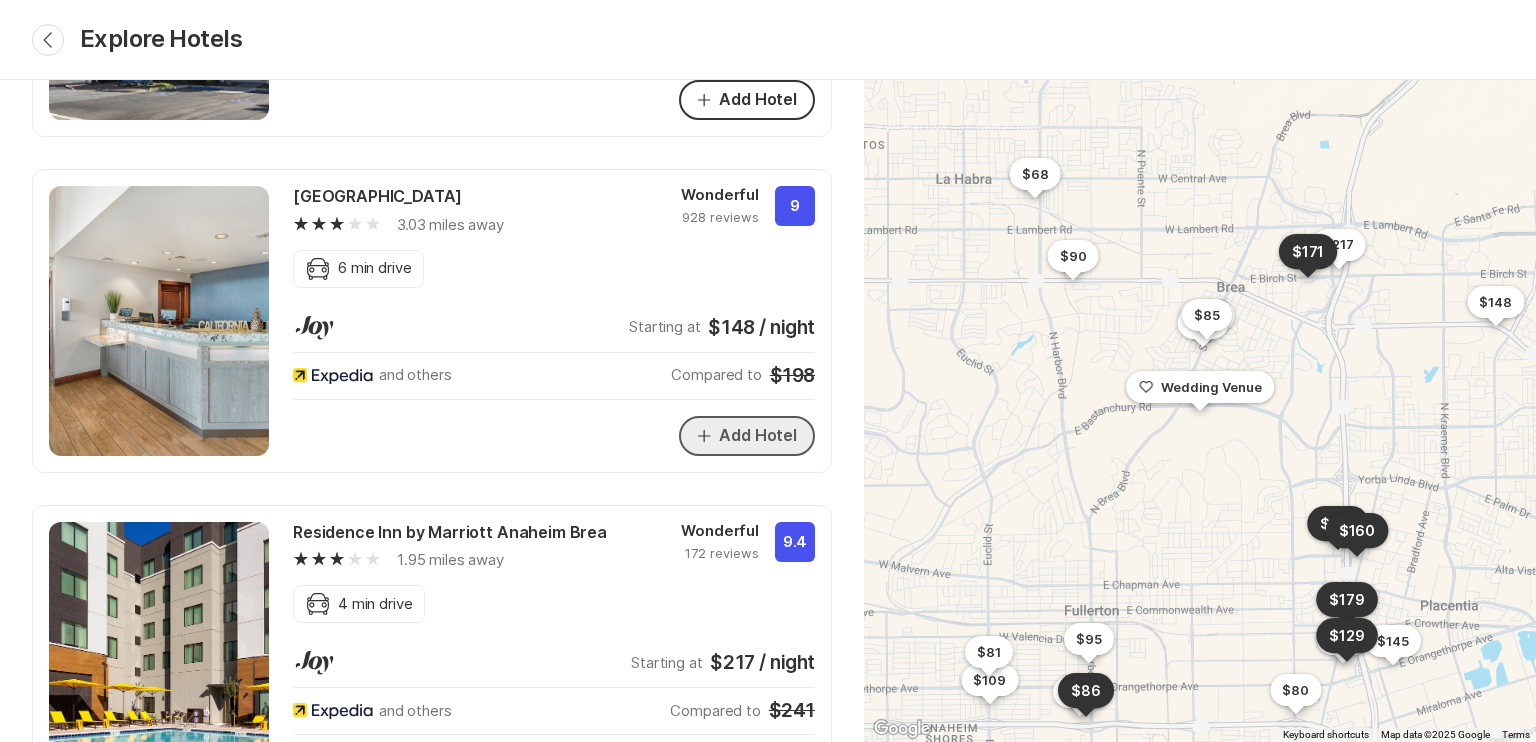 click on "Add Hotel" at bounding box center (747, 436) 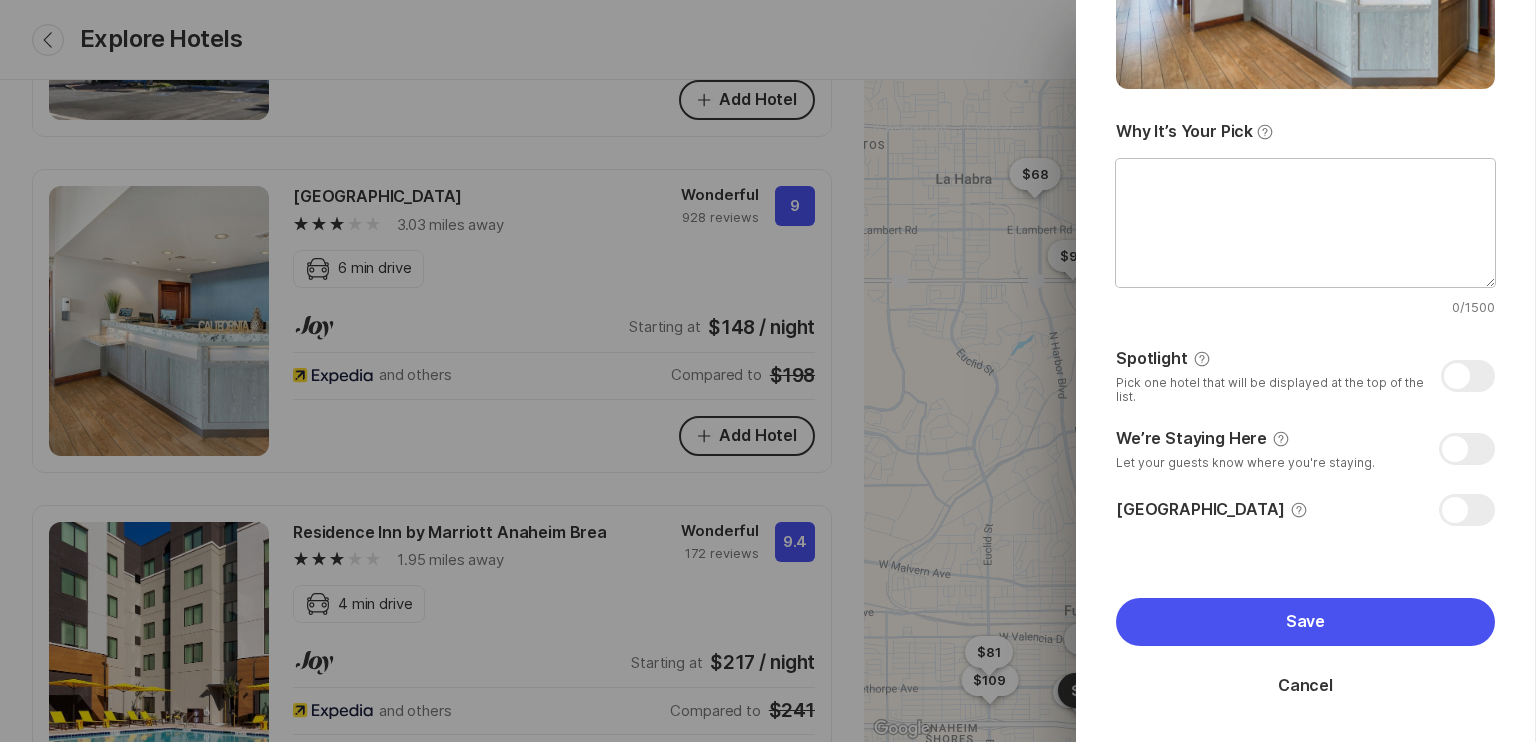 scroll, scrollTop: 455, scrollLeft: 0, axis: vertical 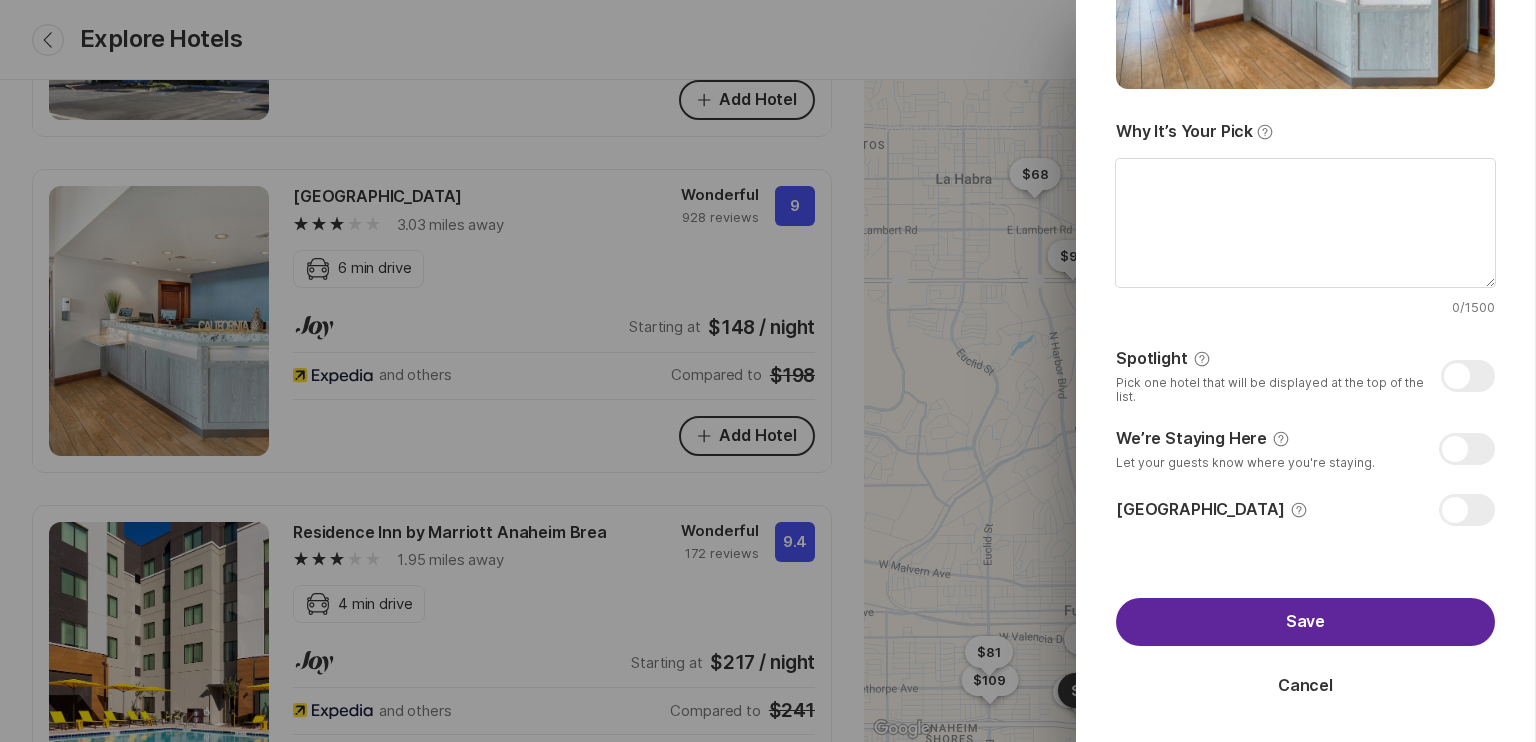 click on "Save" at bounding box center [1305, 622] 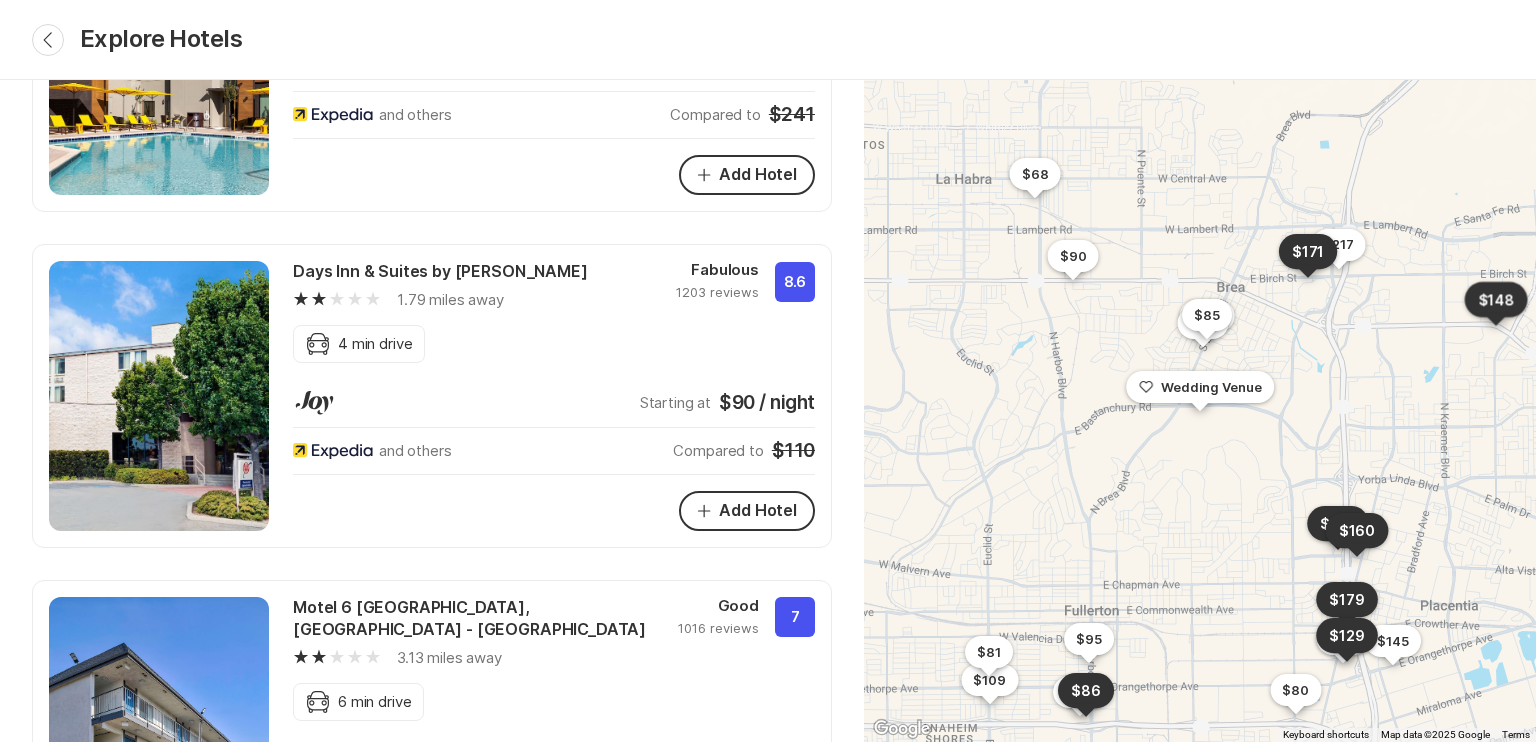 scroll, scrollTop: 3900, scrollLeft: 0, axis: vertical 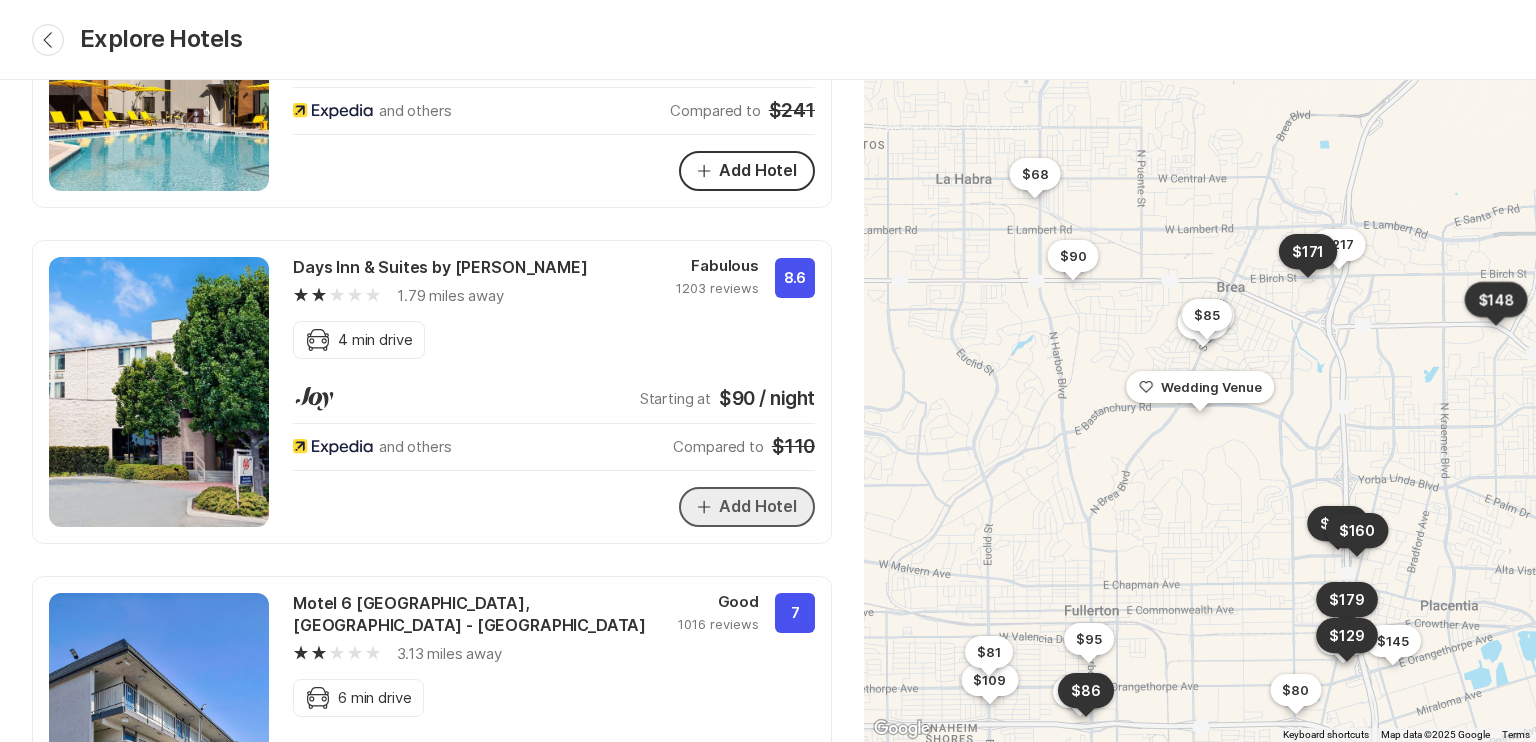 click on "Add Hotel" at bounding box center [747, 507] 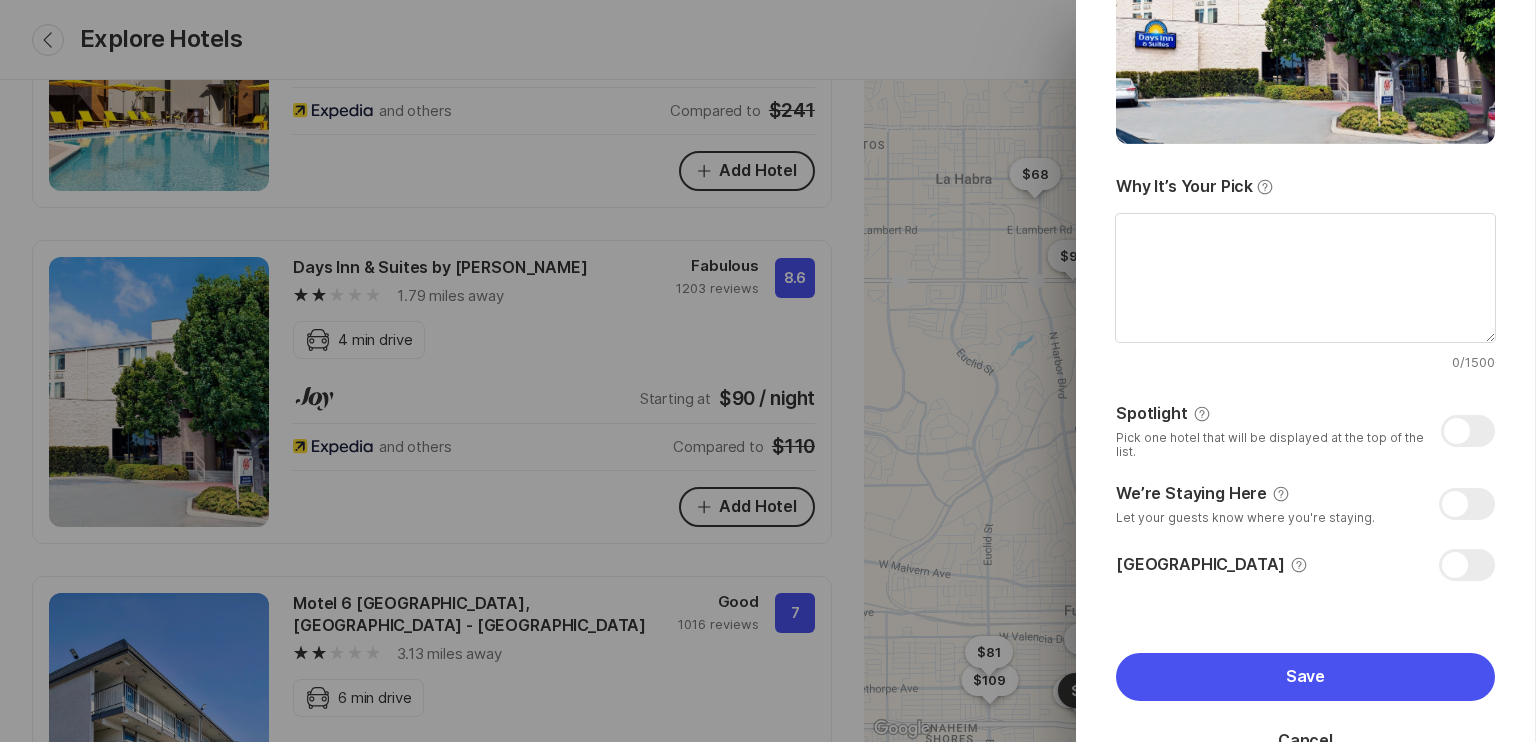 scroll, scrollTop: 455, scrollLeft: 0, axis: vertical 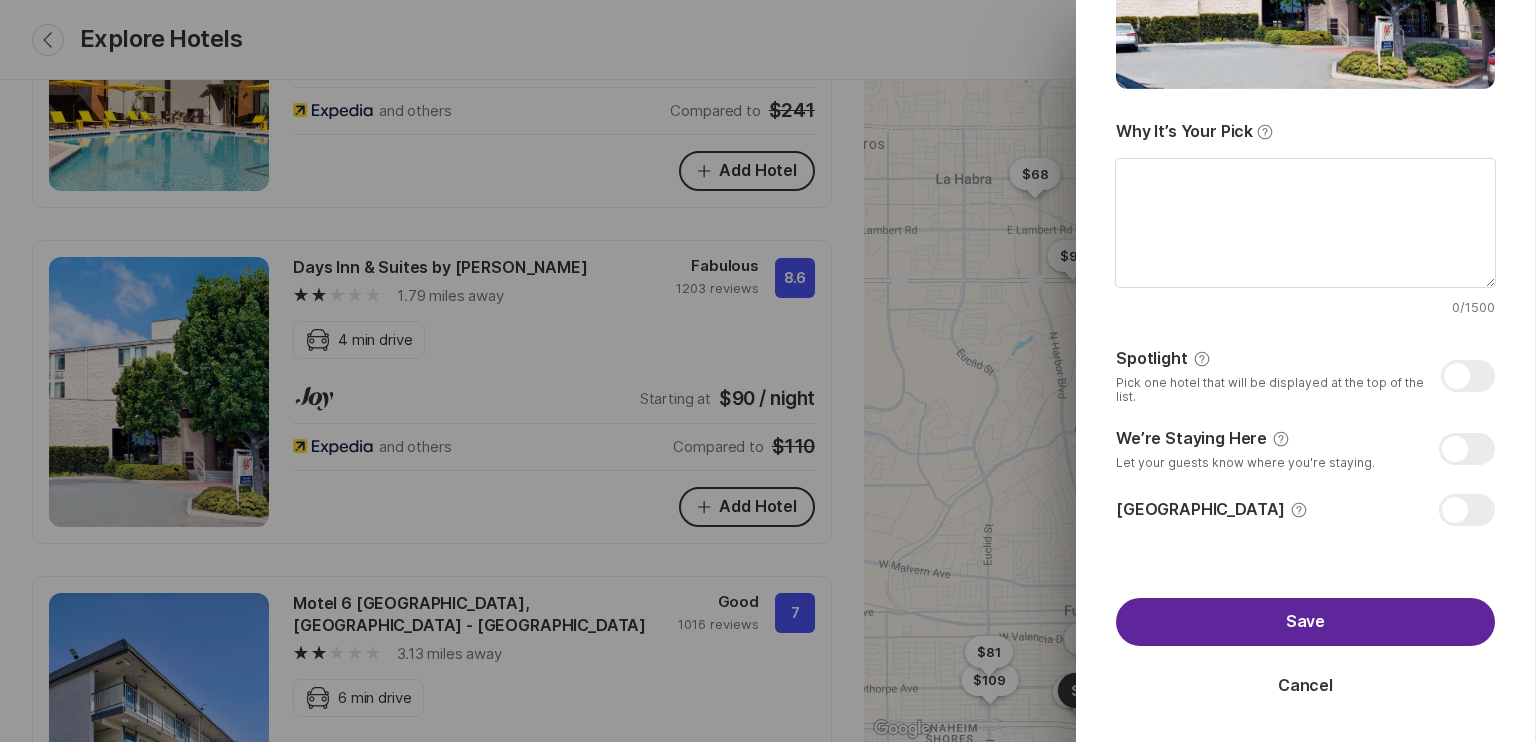 click on "Save" at bounding box center [1305, 622] 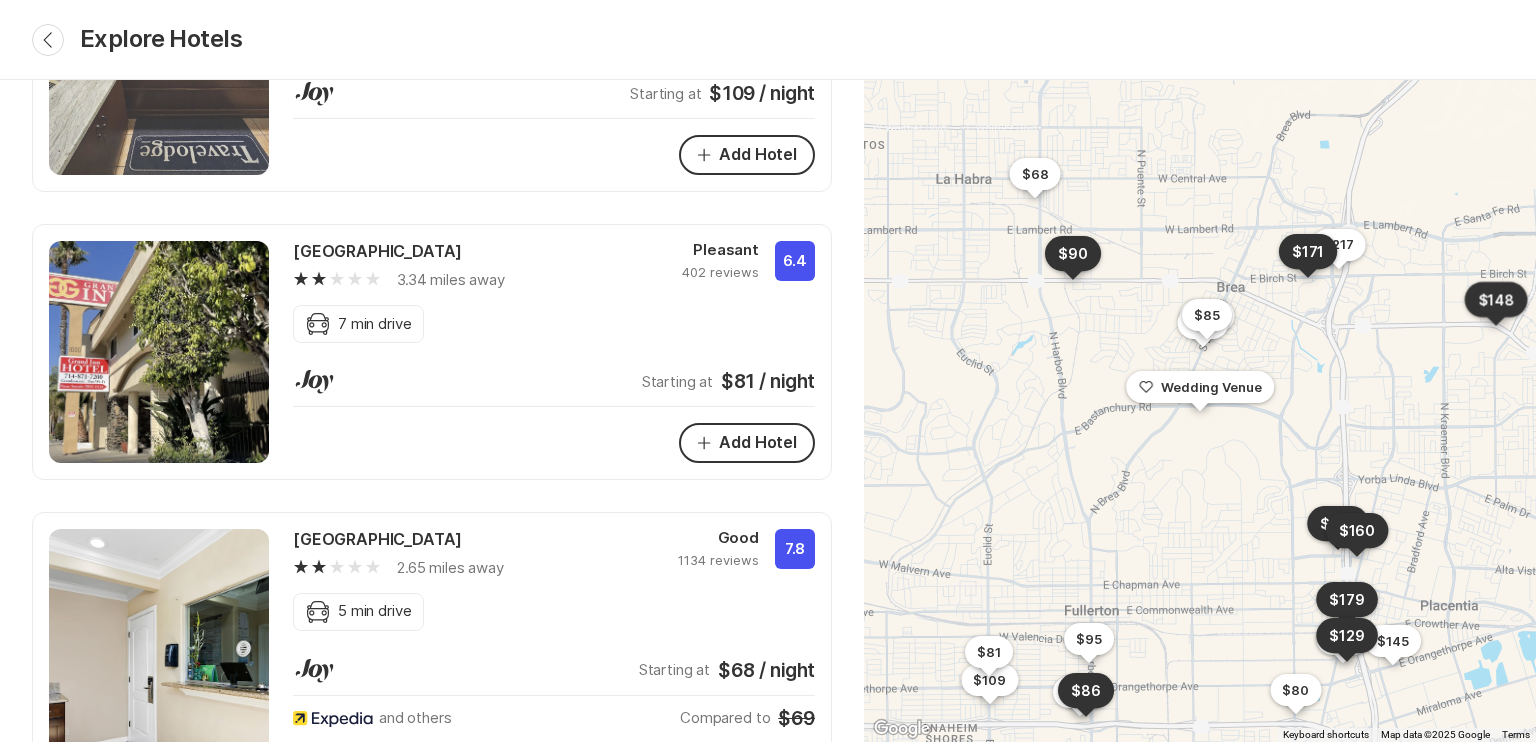 scroll, scrollTop: 5200, scrollLeft: 0, axis: vertical 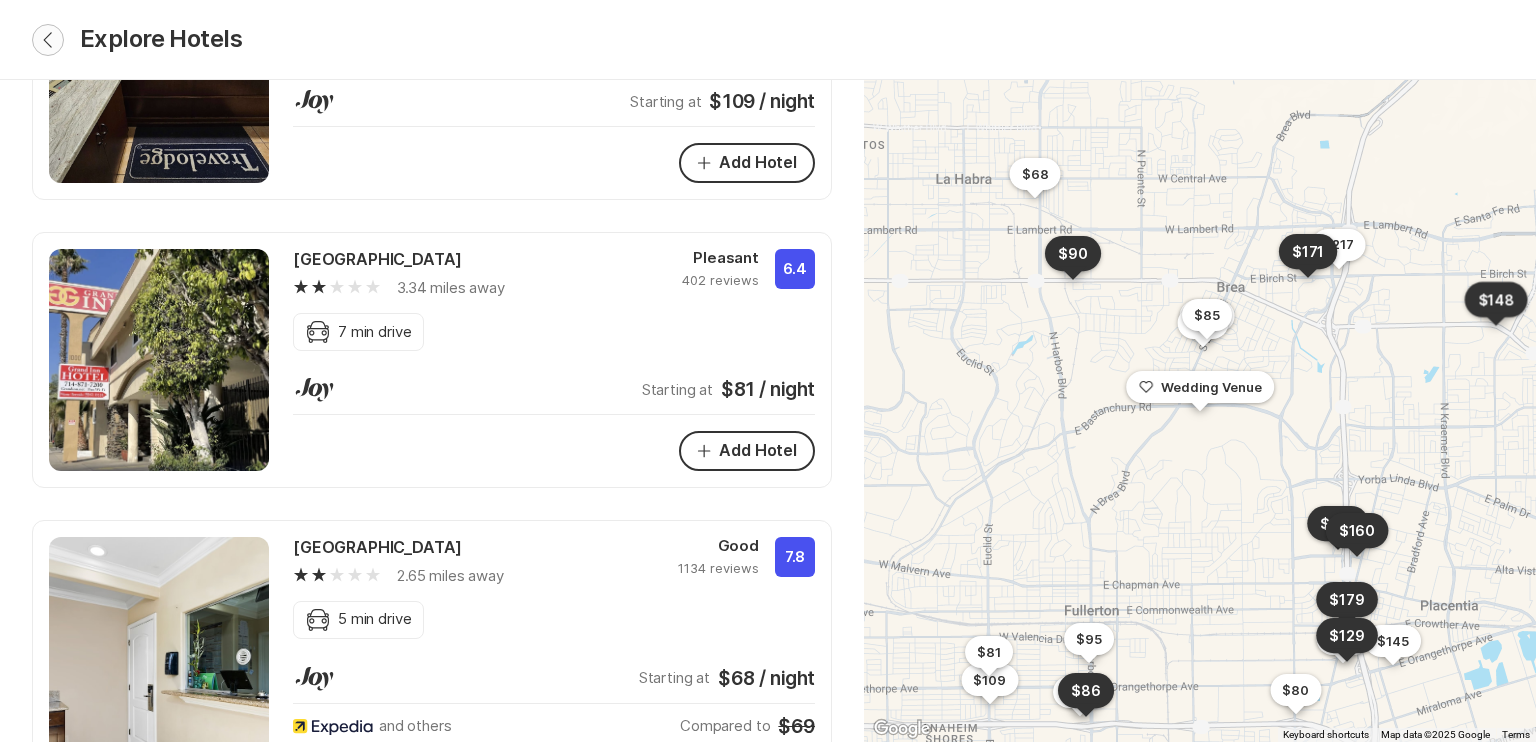 click on "Chevron Back" 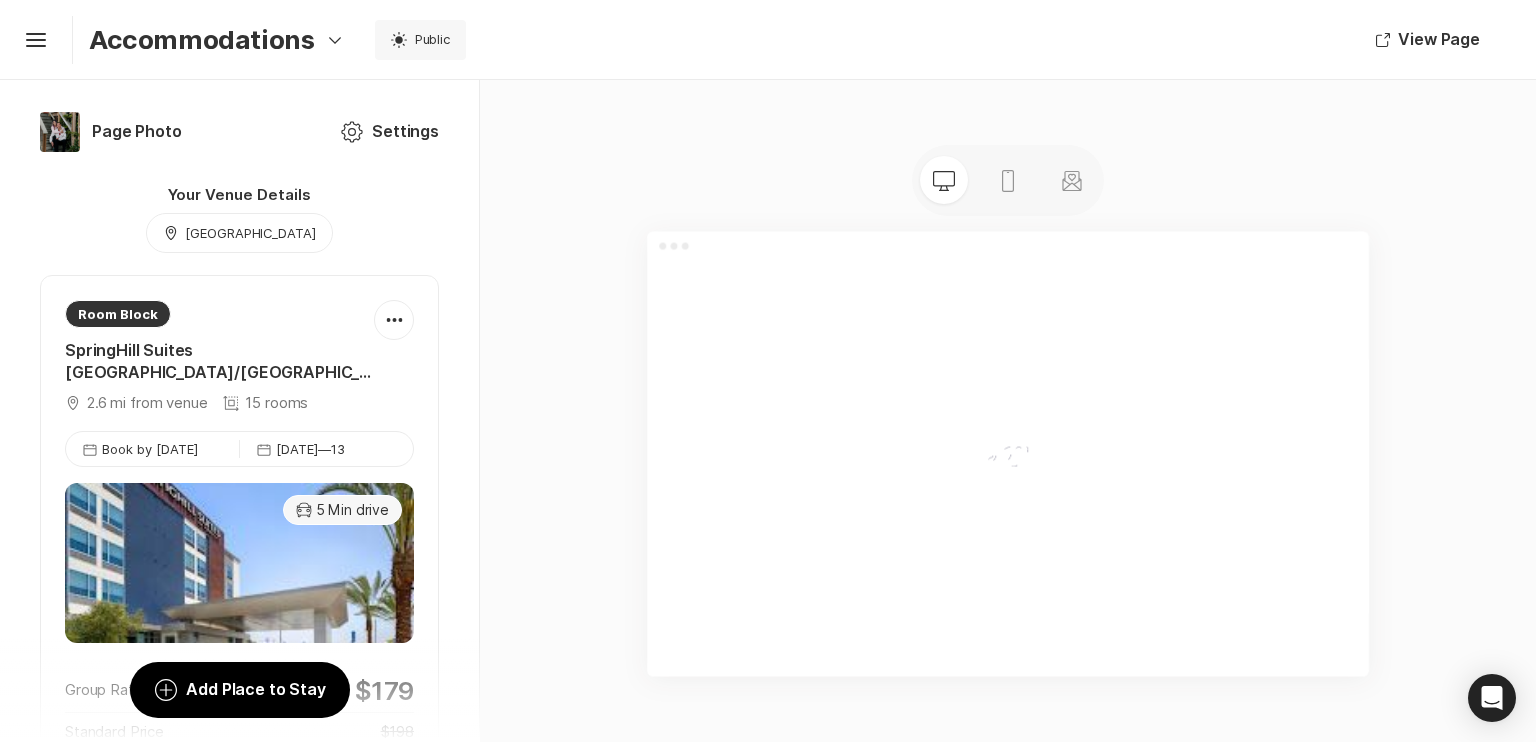 scroll, scrollTop: 0, scrollLeft: 0, axis: both 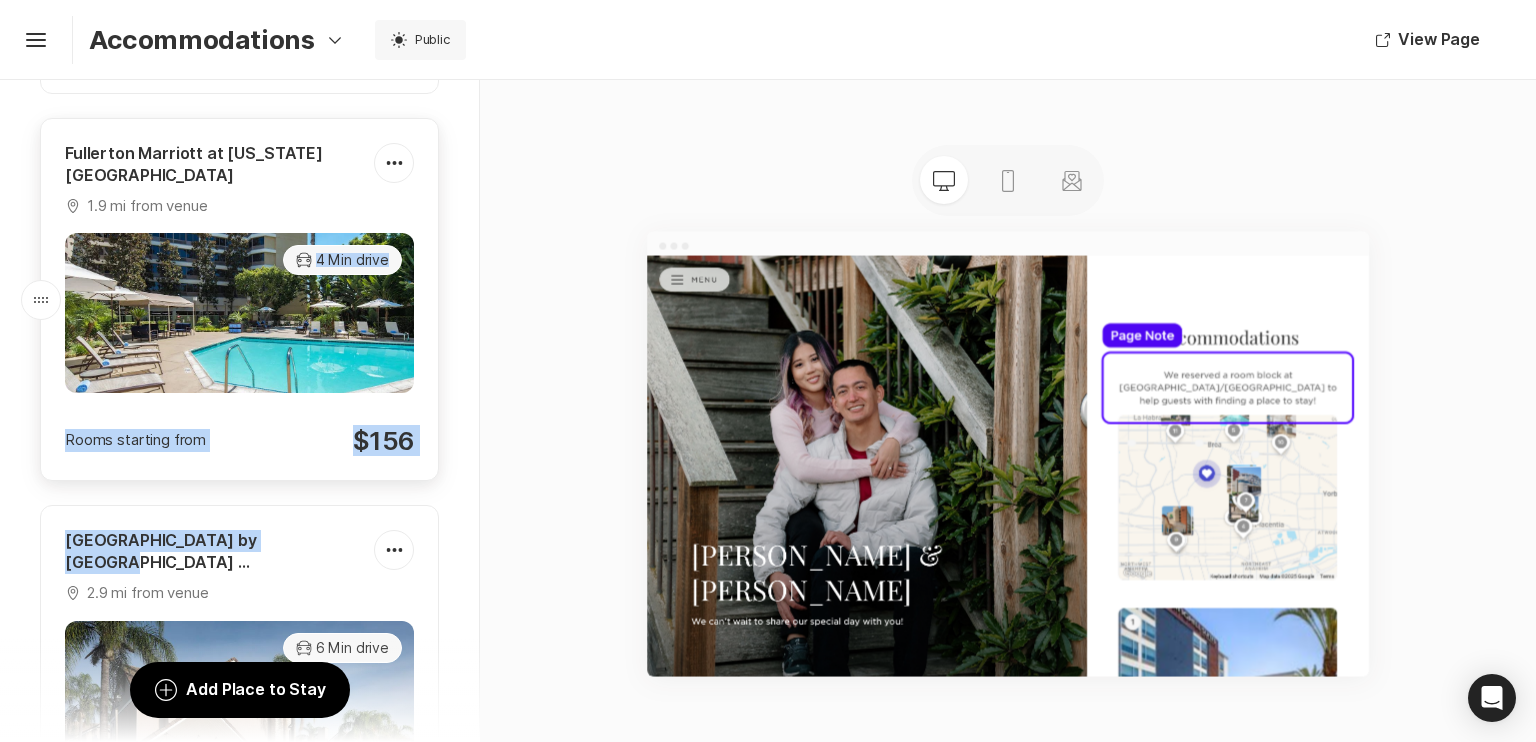 drag, startPoint x: 282, startPoint y: 545, endPoint x: 284, endPoint y: 335, distance: 210.00952 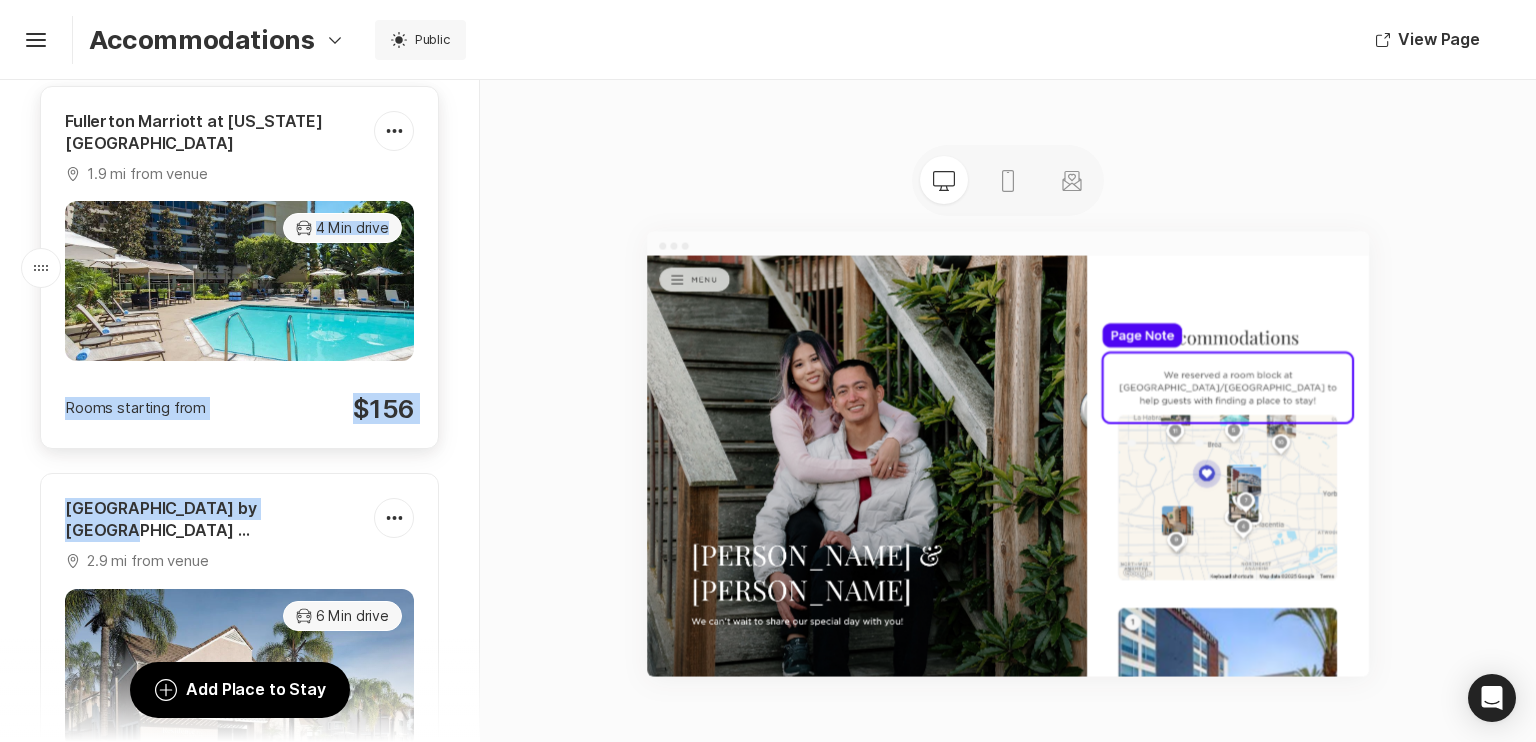 scroll, scrollTop: 1100, scrollLeft: 0, axis: vertical 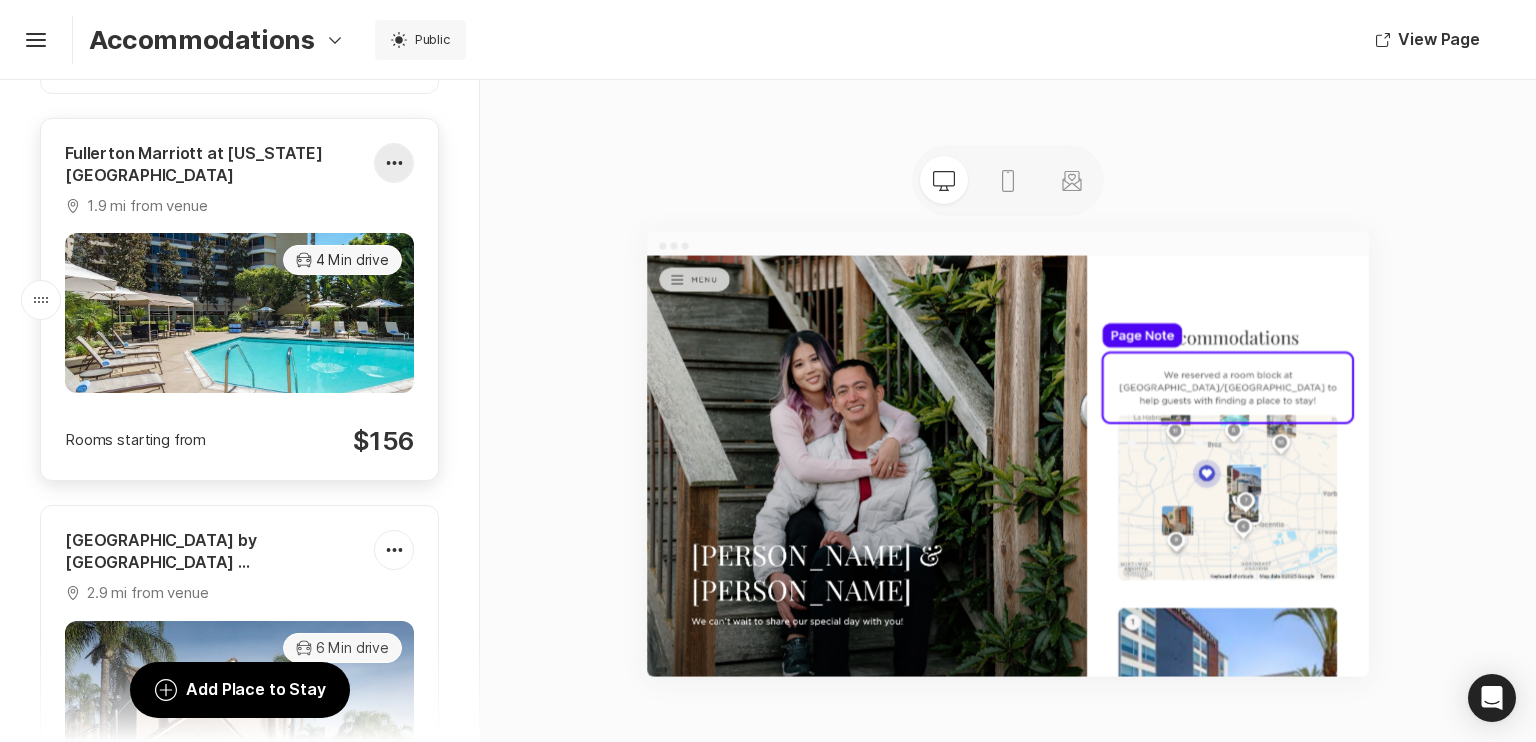 click at bounding box center [394, 163] 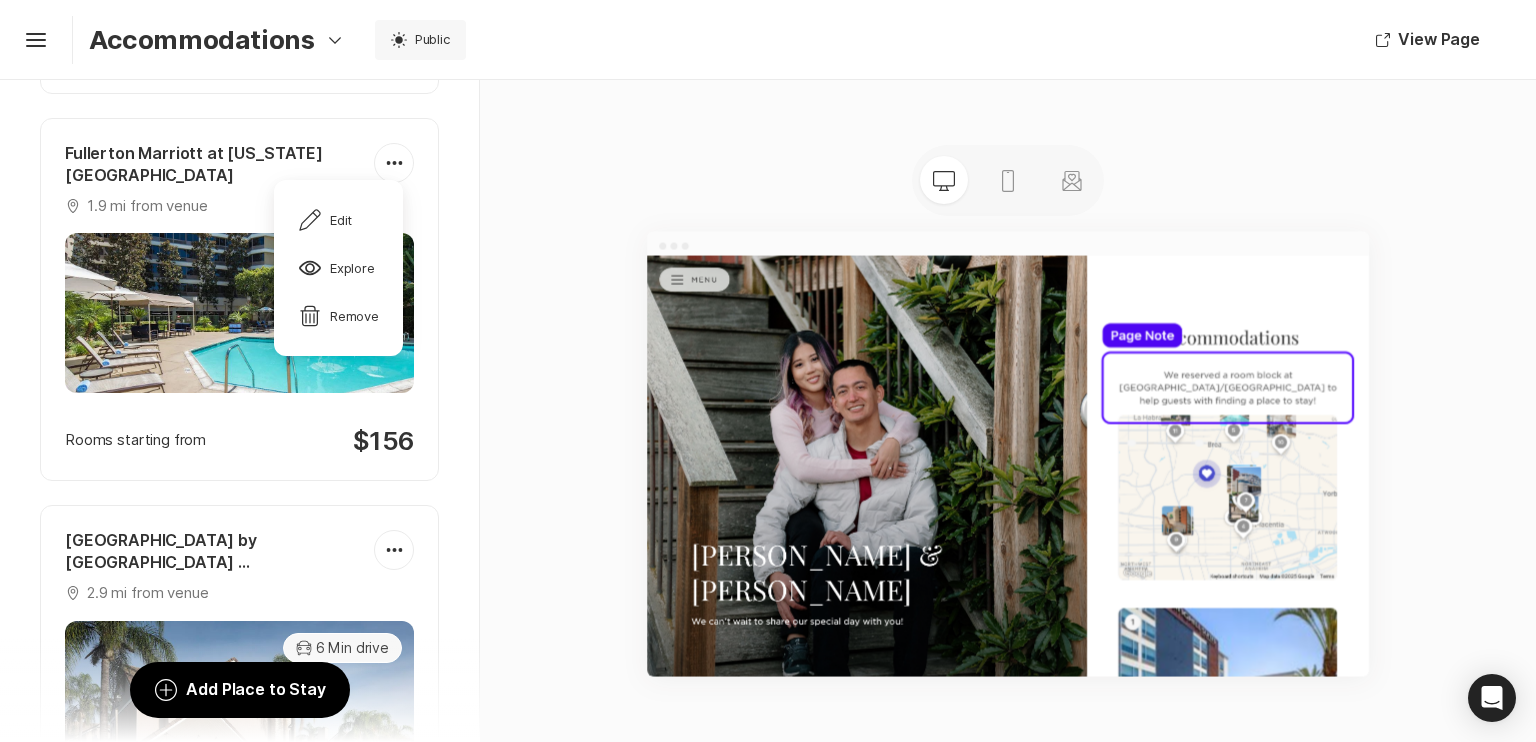 click on "Your Venue Details Map Marker [GEOGRAPHIC_DATA] Room Block SpringHill Suites [GEOGRAPHIC_DATA]/[GEOGRAPHIC_DATA] Map Marker 2.6 mi from venue 15 rooms Pencil Edit Eye Explore Close Cancel Room Block Calendar Book by   [DATE] Calendar [DATE]  —  [DATE] Car 5 Min drive Group Rate (15 Rooms) $ 179 Standard Price $ 198 SpringHill Suites by Marriott [GEOGRAPHIC_DATA]/[GEOGRAPHIC_DATA] Map Marker 2.6 mi from venue Pencil Edit Eye Explore Trash Remove Car 5 Min drive Rooms starting from 7% off $200 Compared to  $214 [GEOGRAPHIC_DATA] at [US_STATE][GEOGRAPHIC_DATA] Map Marker 1.9 mi from venue Pencil Edit Eye Explore Trash Remove Car 4 Min drive Rooms starting from $156 Residence Inn by [GEOGRAPHIC_DATA] [GEOGRAPHIC_DATA] Map Marker 2.9 mi from venue Pencil Edit Eye Explore Trash Remove Car 6 Min drive Rooms starting from $129 Compared to  $132 Embassy Suites by [GEOGRAPHIC_DATA] Map Marker 1.7 mi from venue Pencil Edit Eye Explore Trash Remove Car 3 Min drive Rooms starting from 17% off $171 Compared to  $207 Eye" at bounding box center [239, 1442] 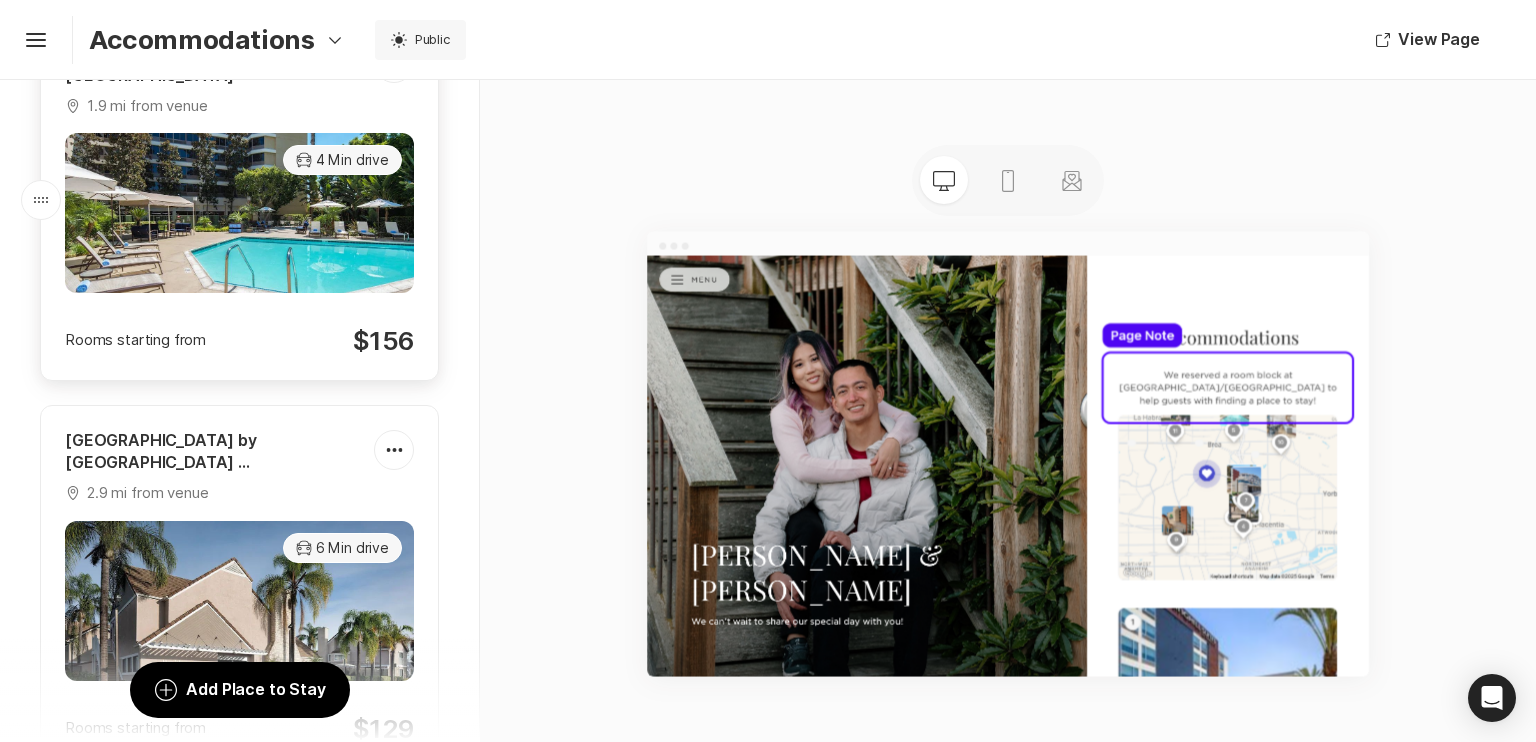 scroll, scrollTop: 1400, scrollLeft: 0, axis: vertical 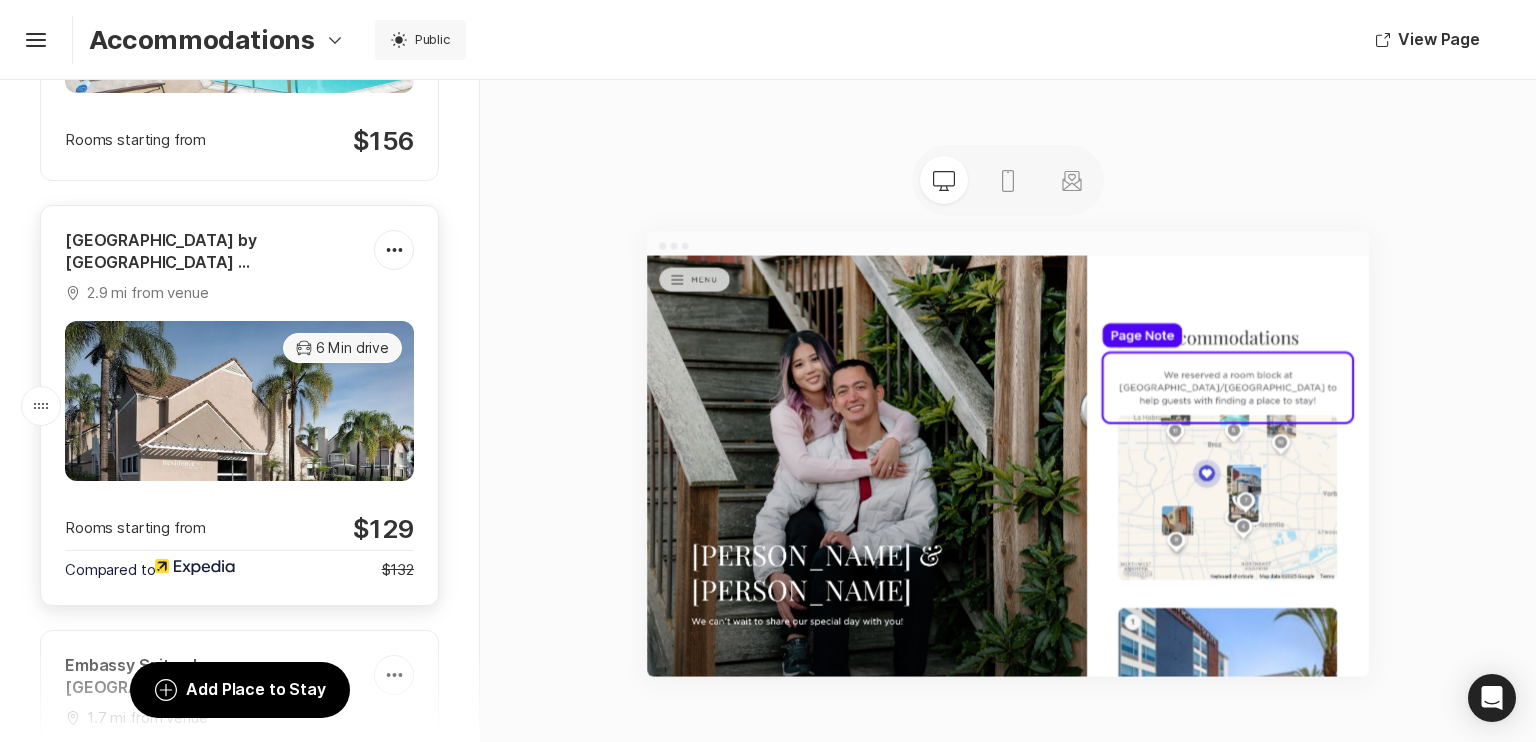 drag, startPoint x: 294, startPoint y: 552, endPoint x: 344, endPoint y: 271, distance: 285.41373 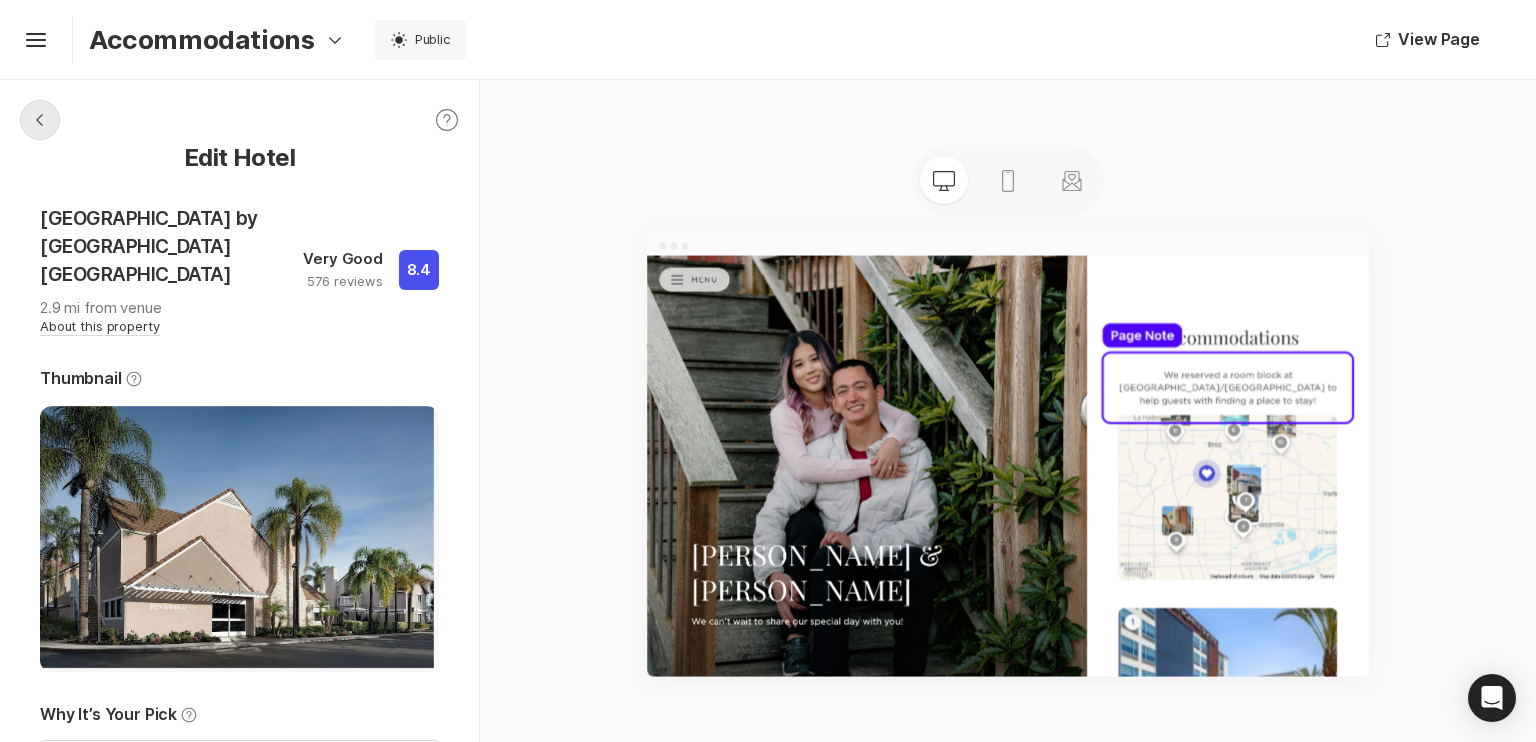 click on "Chevron Left Square" at bounding box center (40, 120) 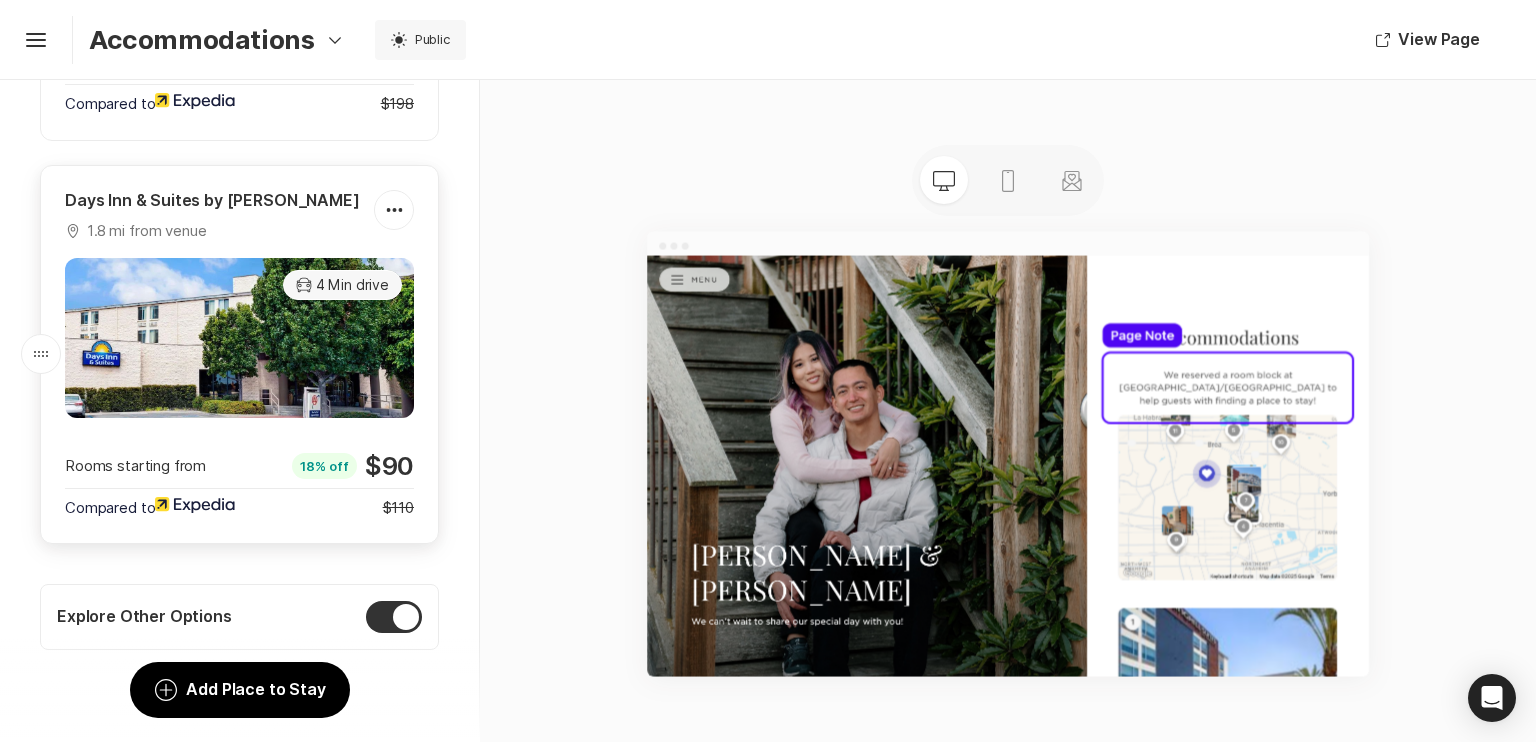 scroll, scrollTop: 4256, scrollLeft: 0, axis: vertical 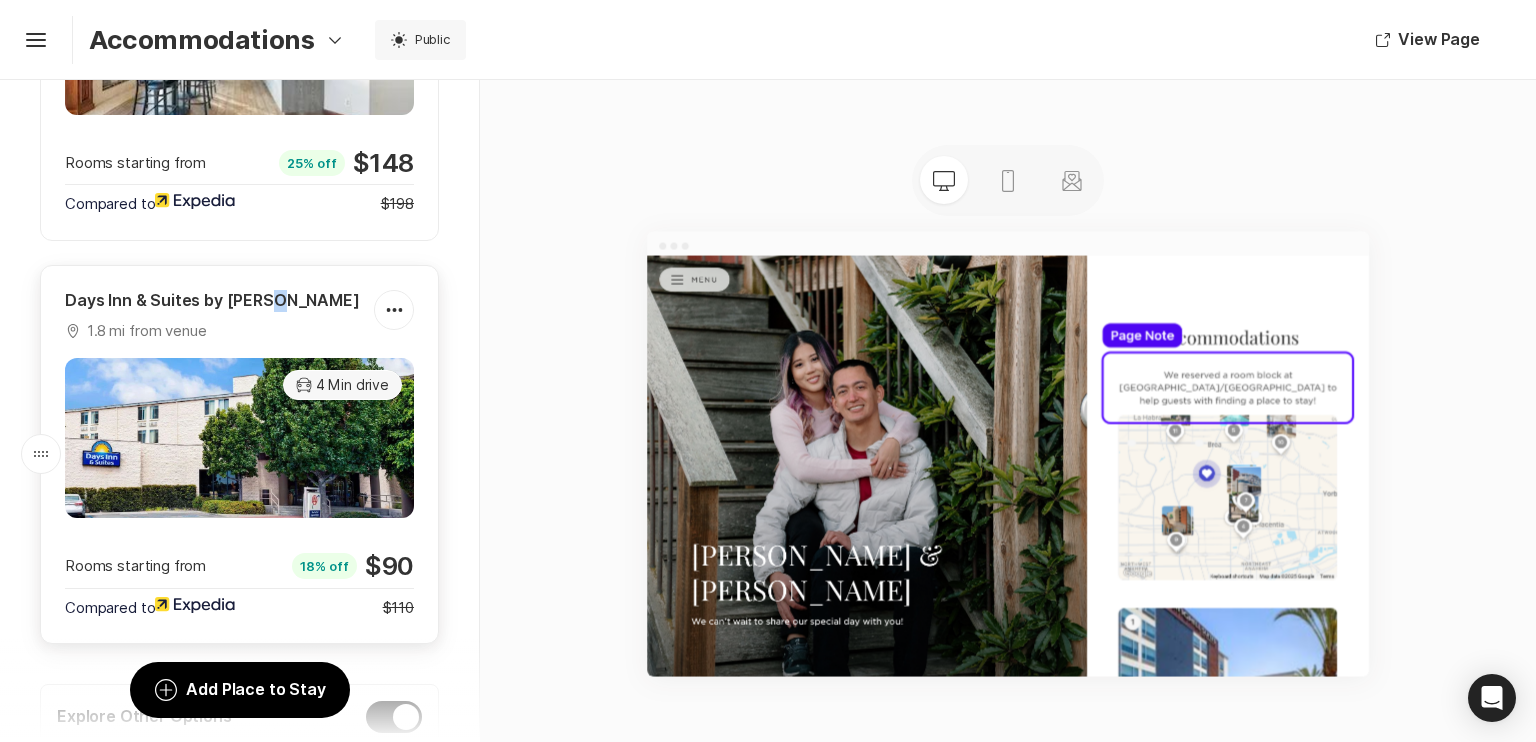 drag, startPoint x: 275, startPoint y: 283, endPoint x: 286, endPoint y: 247, distance: 37.64306 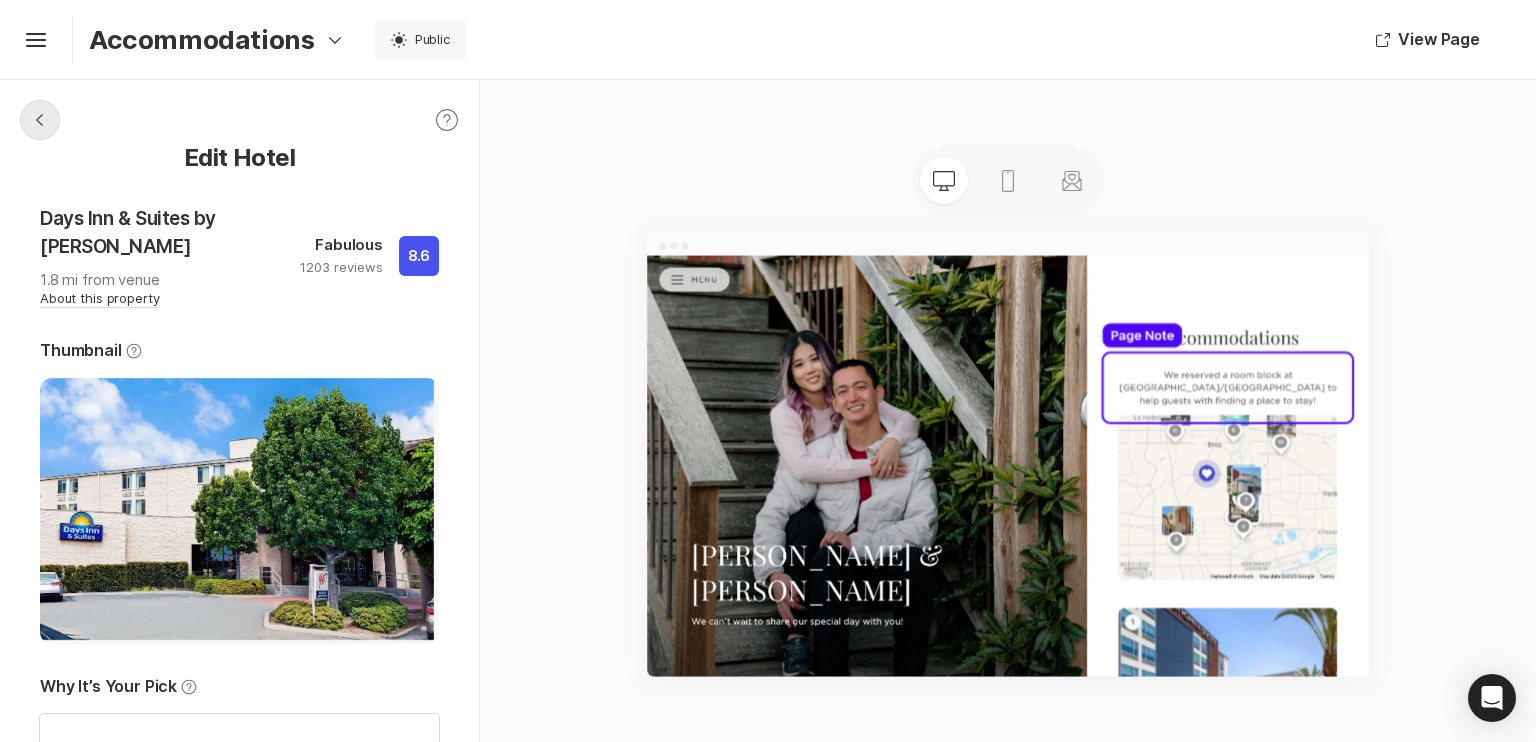 click on "Chevron Left Square" at bounding box center (40, 120) 